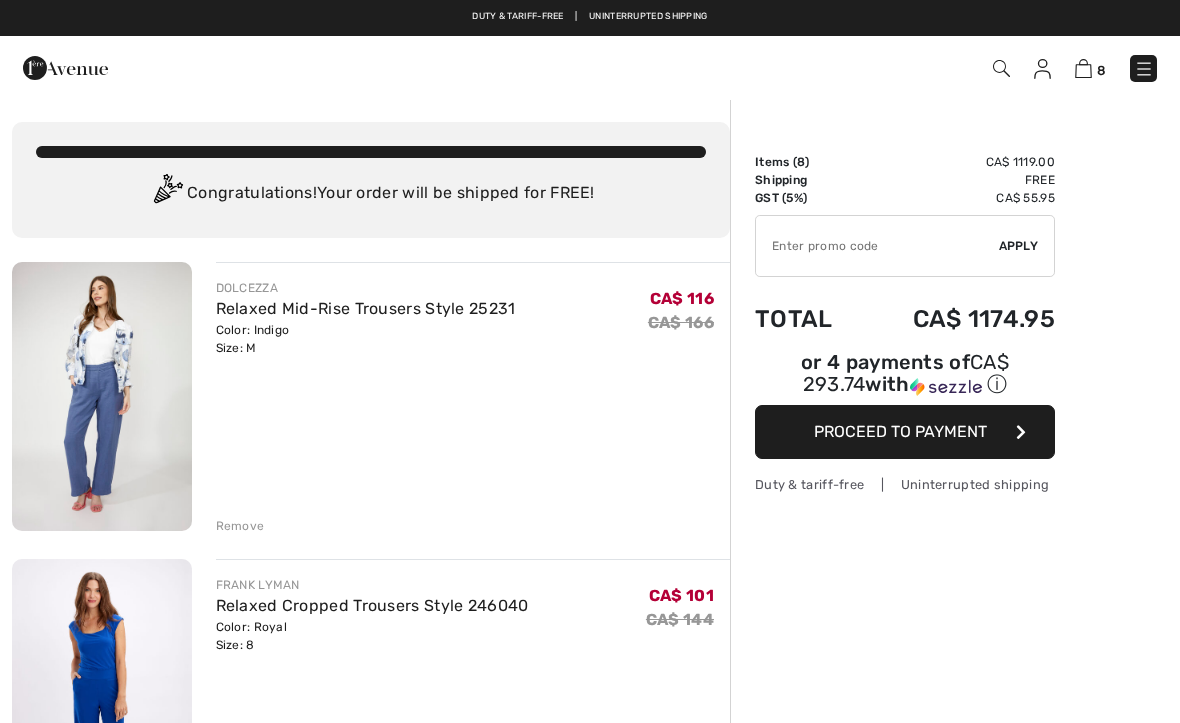scroll, scrollTop: 0, scrollLeft: 0, axis: both 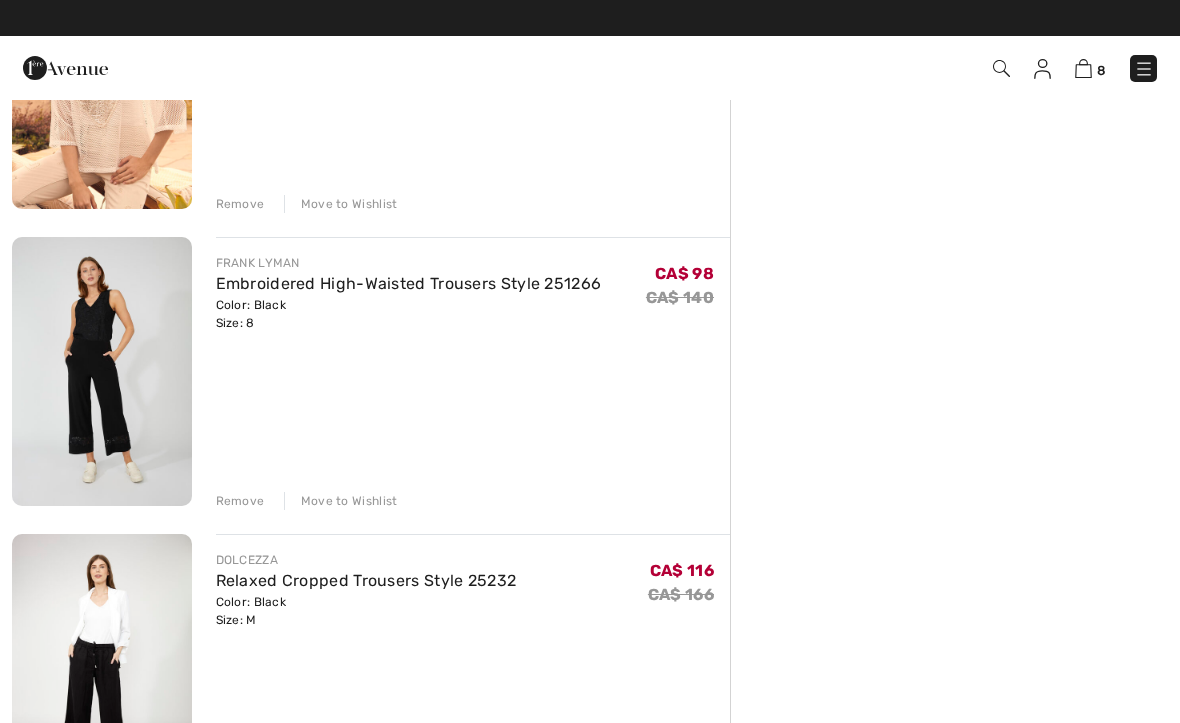 click on "Move to Wishlist" at bounding box center (341, 501) 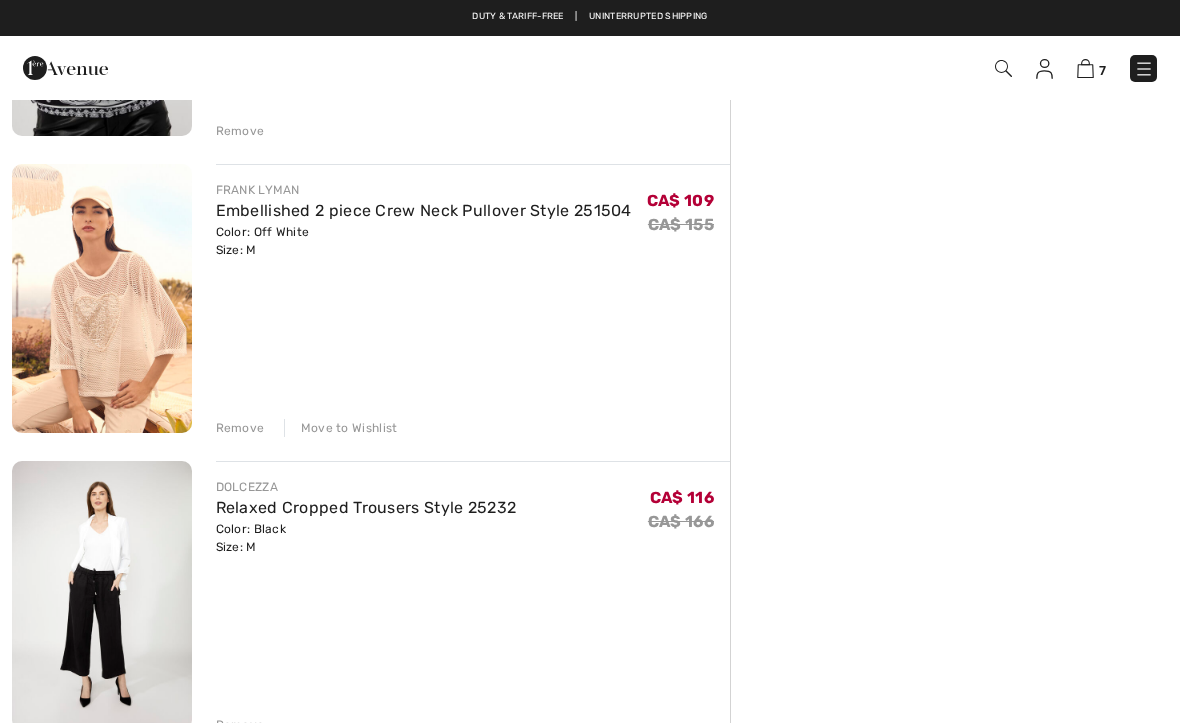 scroll, scrollTop: 992, scrollLeft: 0, axis: vertical 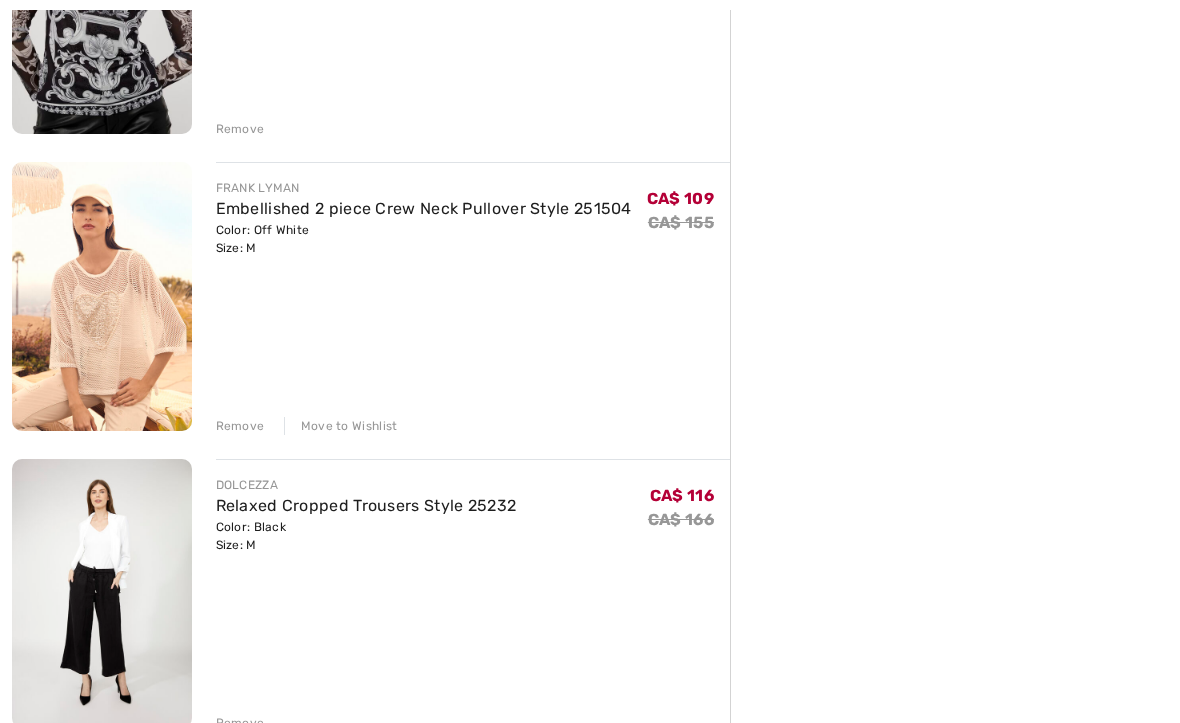 click on "DOLCEZZA
Relaxed Mid-Rise Trousers Style 25231
Color: Indigo
Size: M
Final Sale
CA$ 116
CA$ 166
CA$ 116
CA$ 166
Remove
[FIRST] [LAST]
Relaxed Cropped Trousers Style 246040
Final Sale" at bounding box center (371, 554) 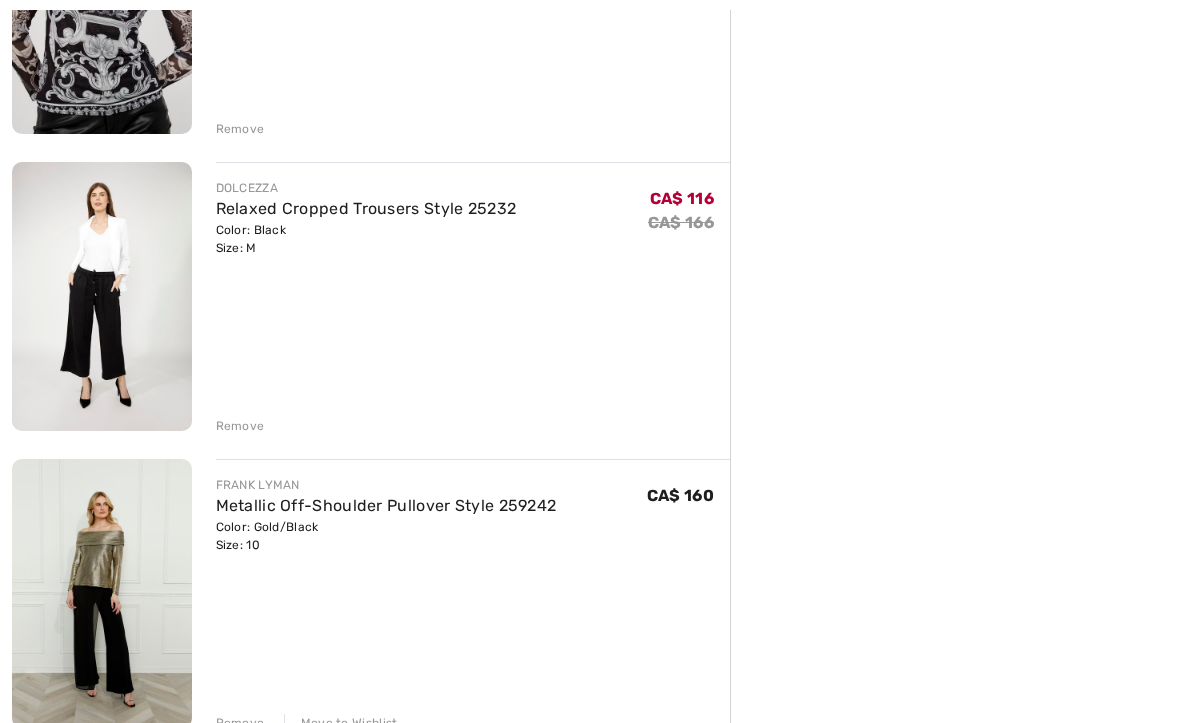 click on "Remove" at bounding box center (240, 129) 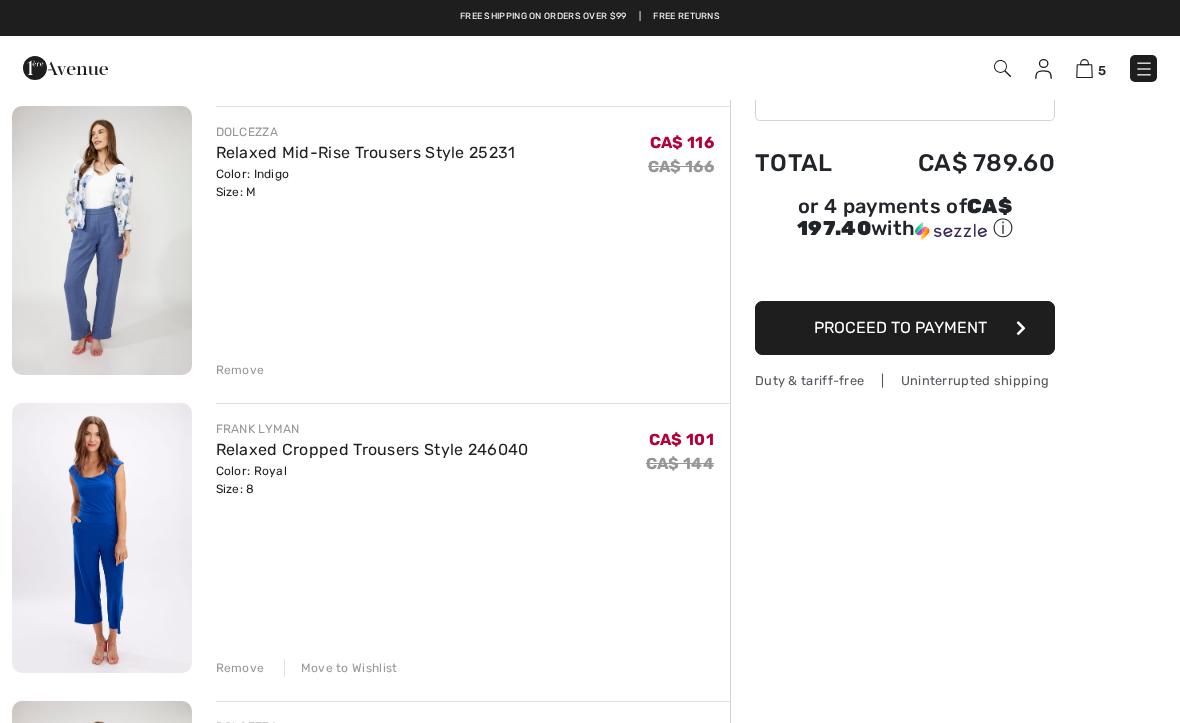 scroll, scrollTop: 163, scrollLeft: 0, axis: vertical 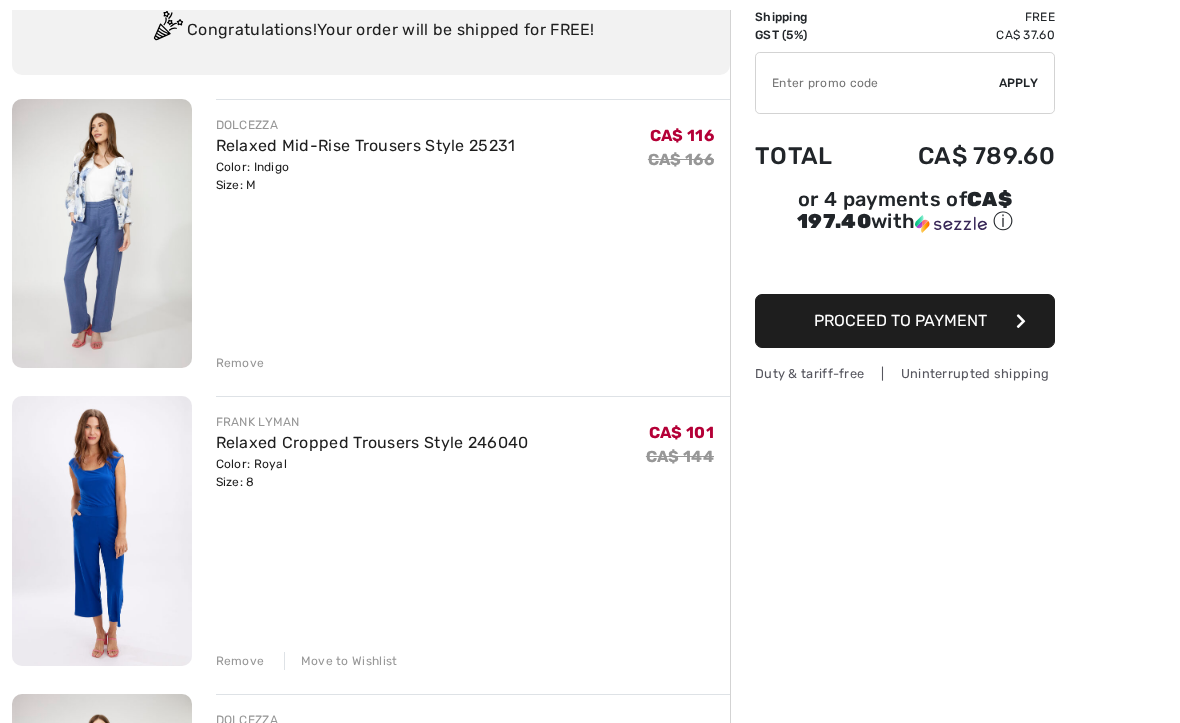 click on "Remove
Move to Wishlist" at bounding box center (473, 659) 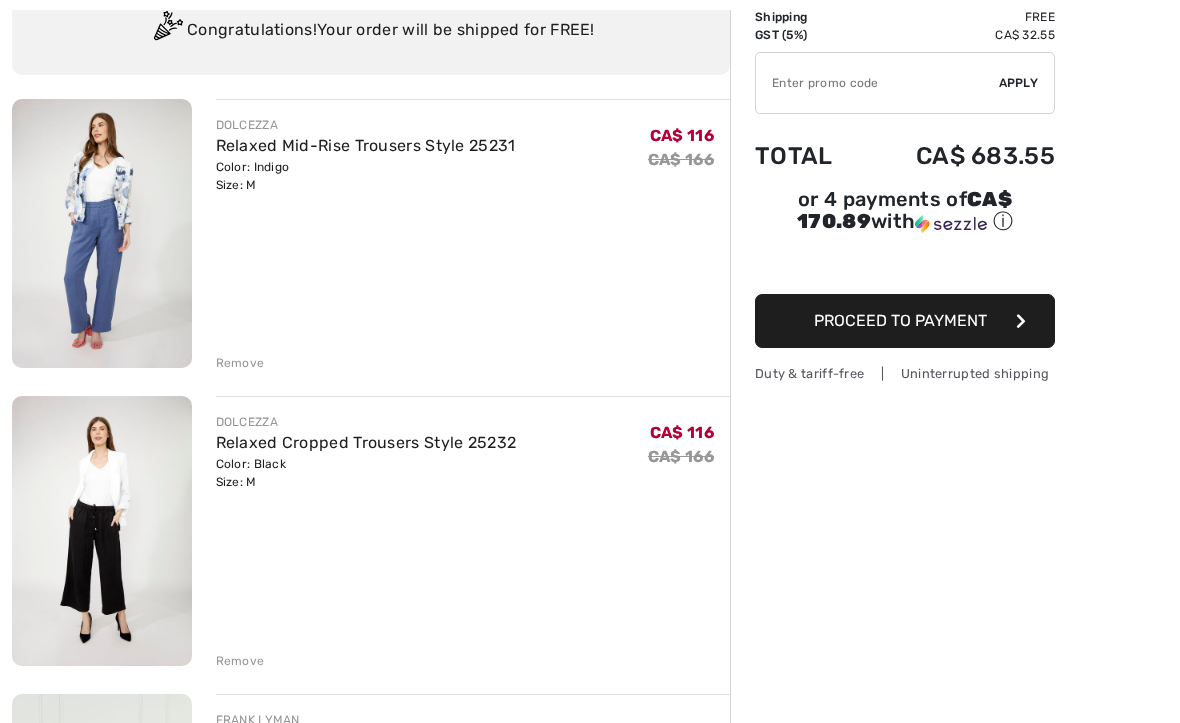 click on "Remove" at bounding box center [240, 363] 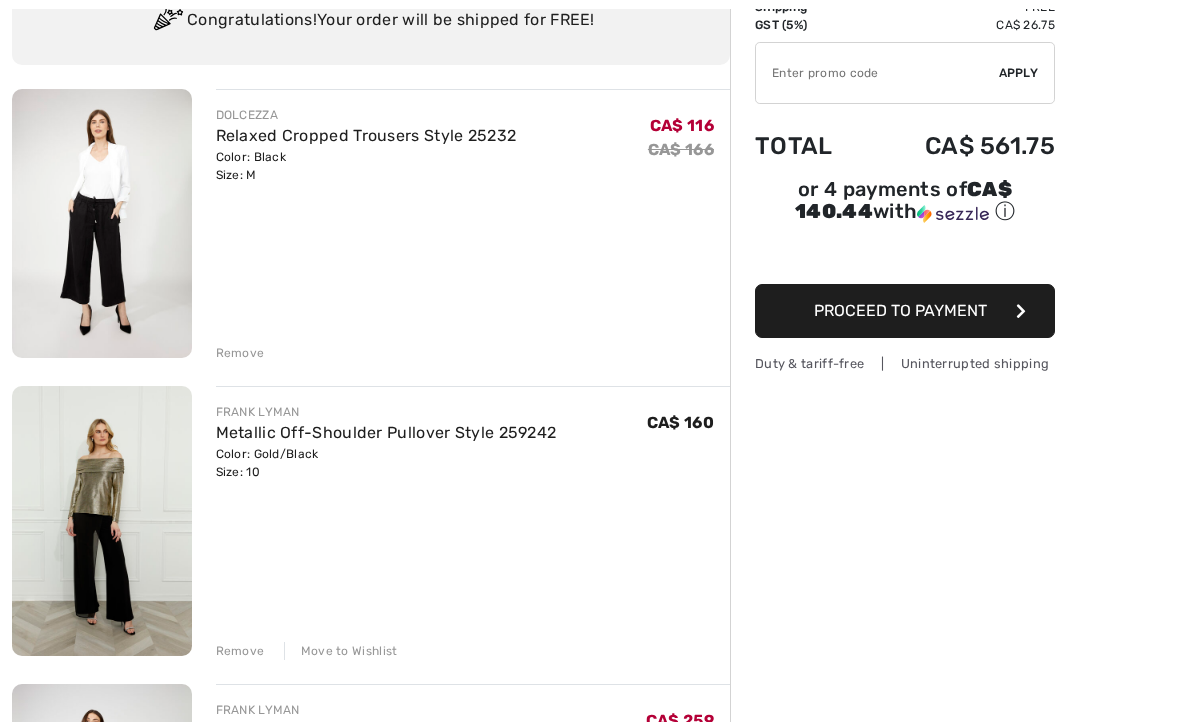 click on "Remove" at bounding box center (240, 354) 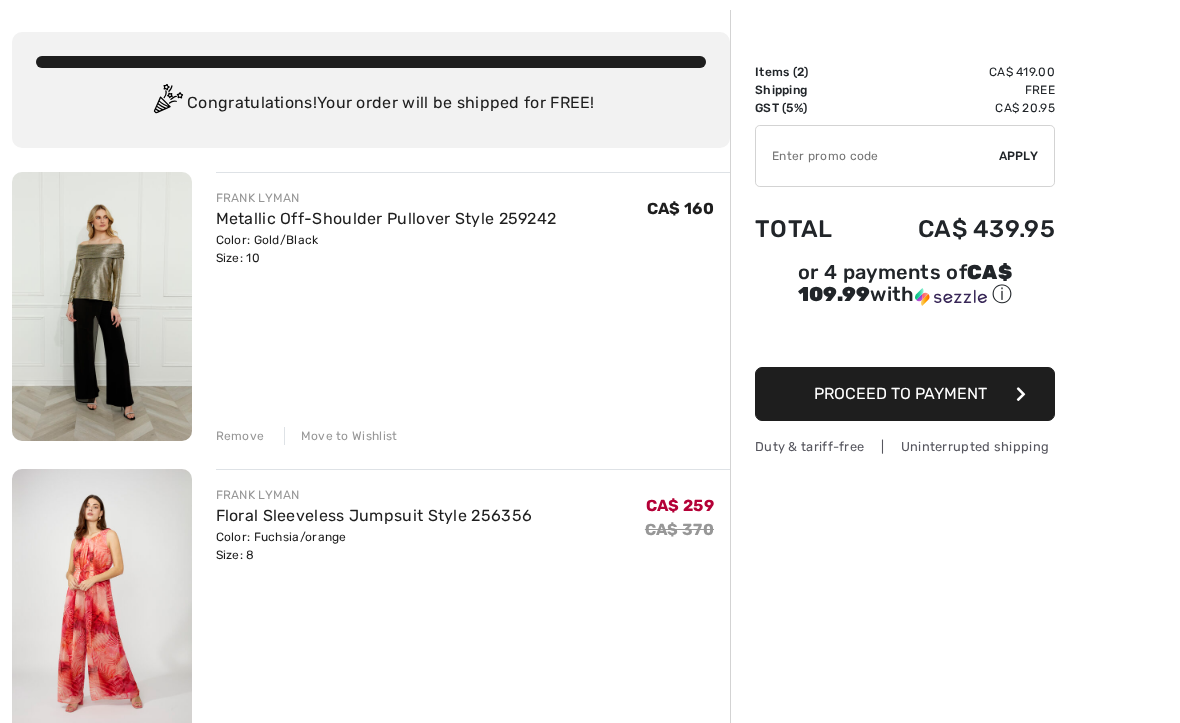 scroll, scrollTop: 0, scrollLeft: 0, axis: both 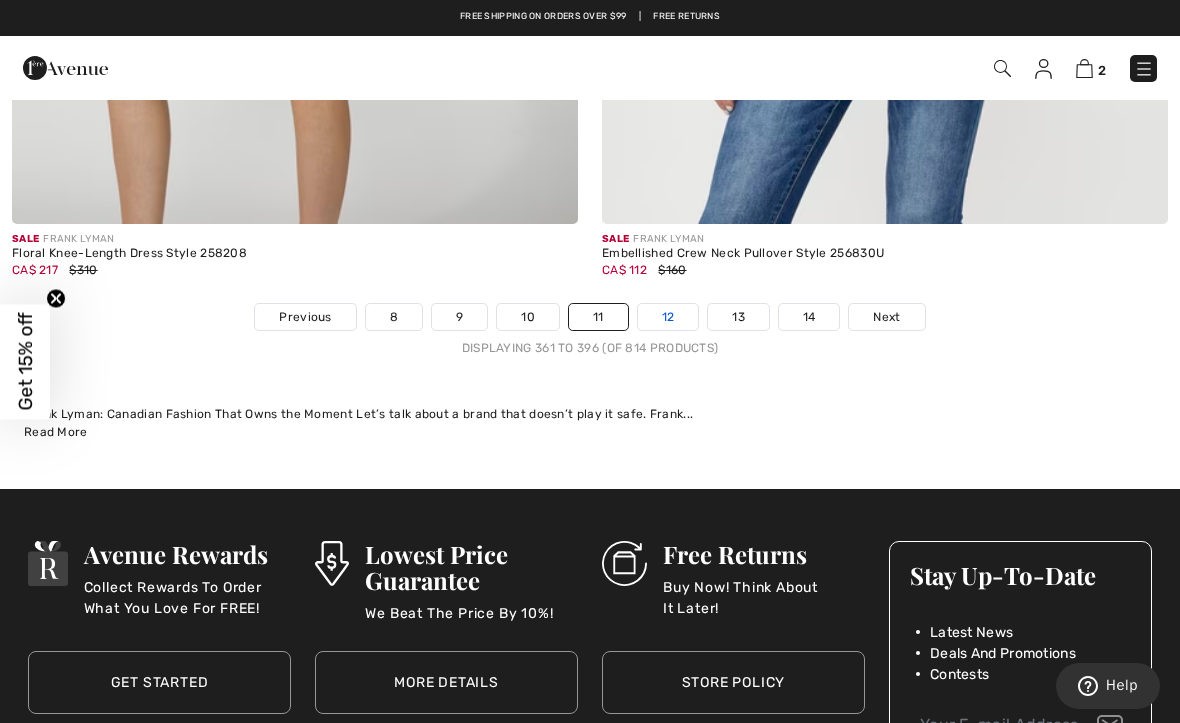 click on "12" at bounding box center (668, 317) 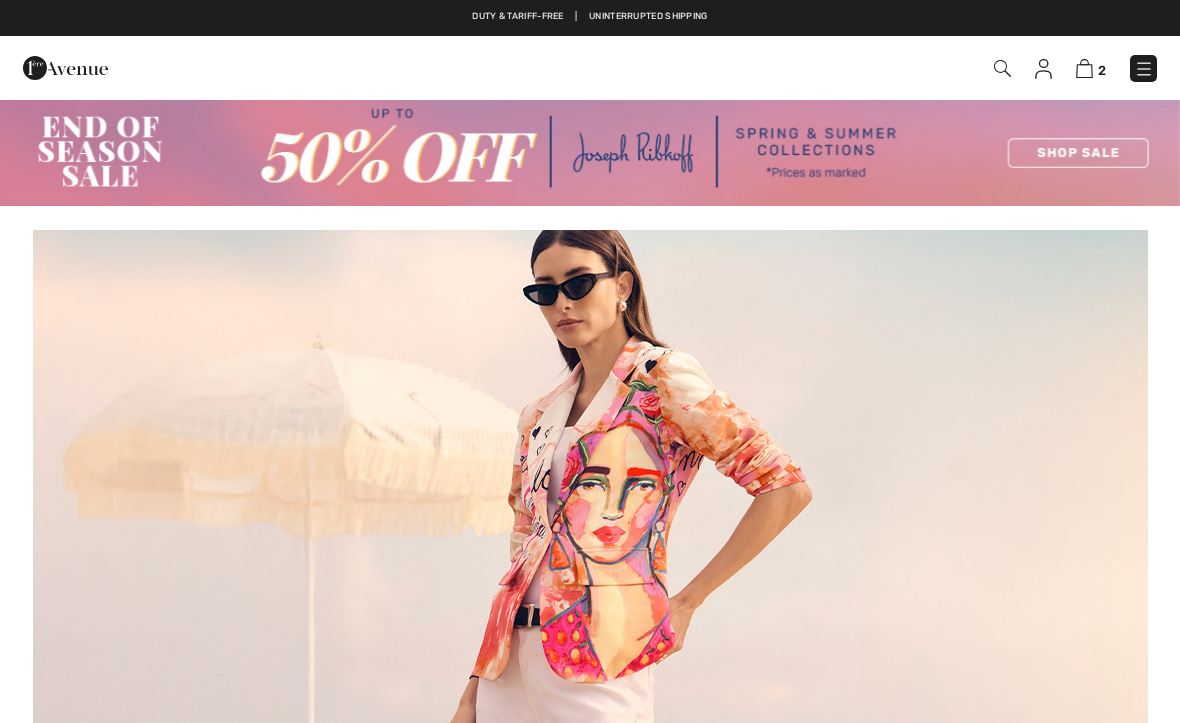 scroll, scrollTop: 0, scrollLeft: 0, axis: both 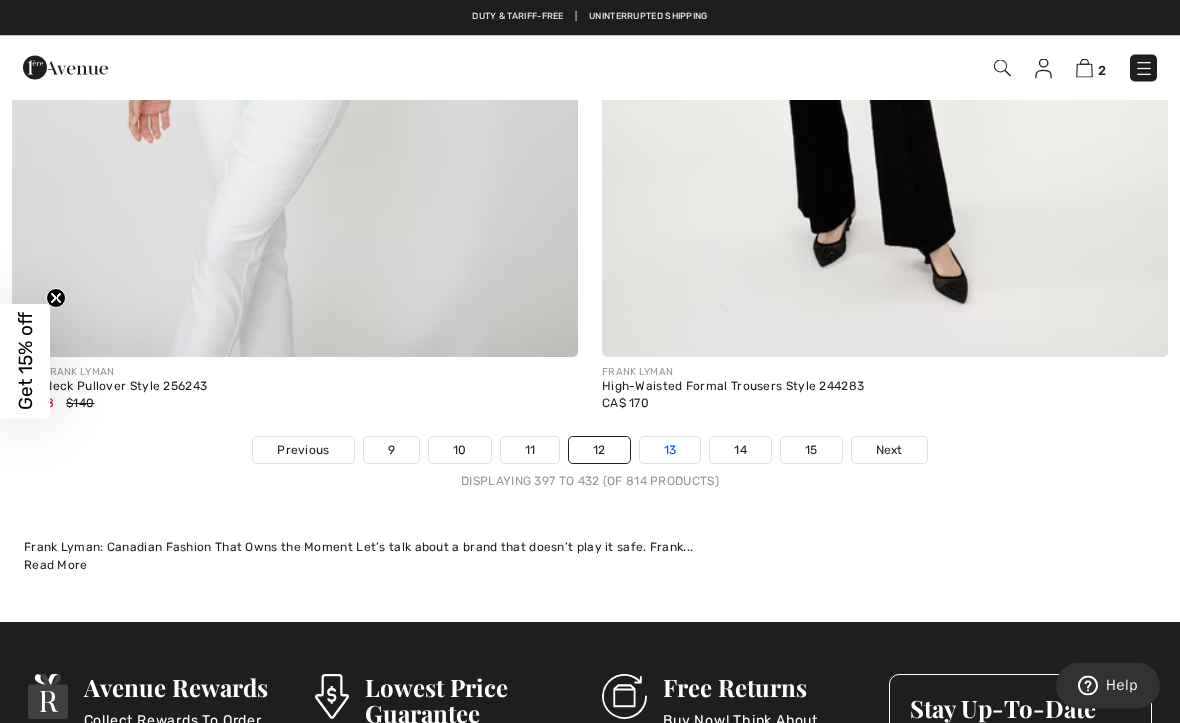click on "13" at bounding box center (670, 451) 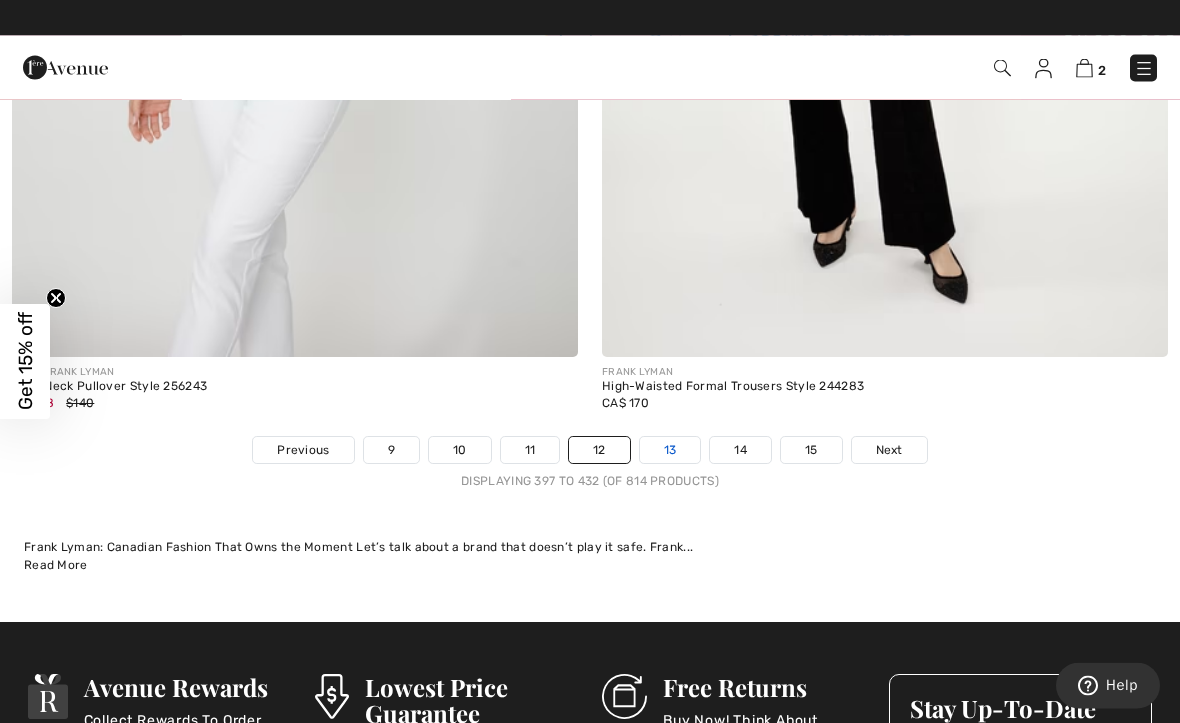 click on "13" at bounding box center (670, 451) 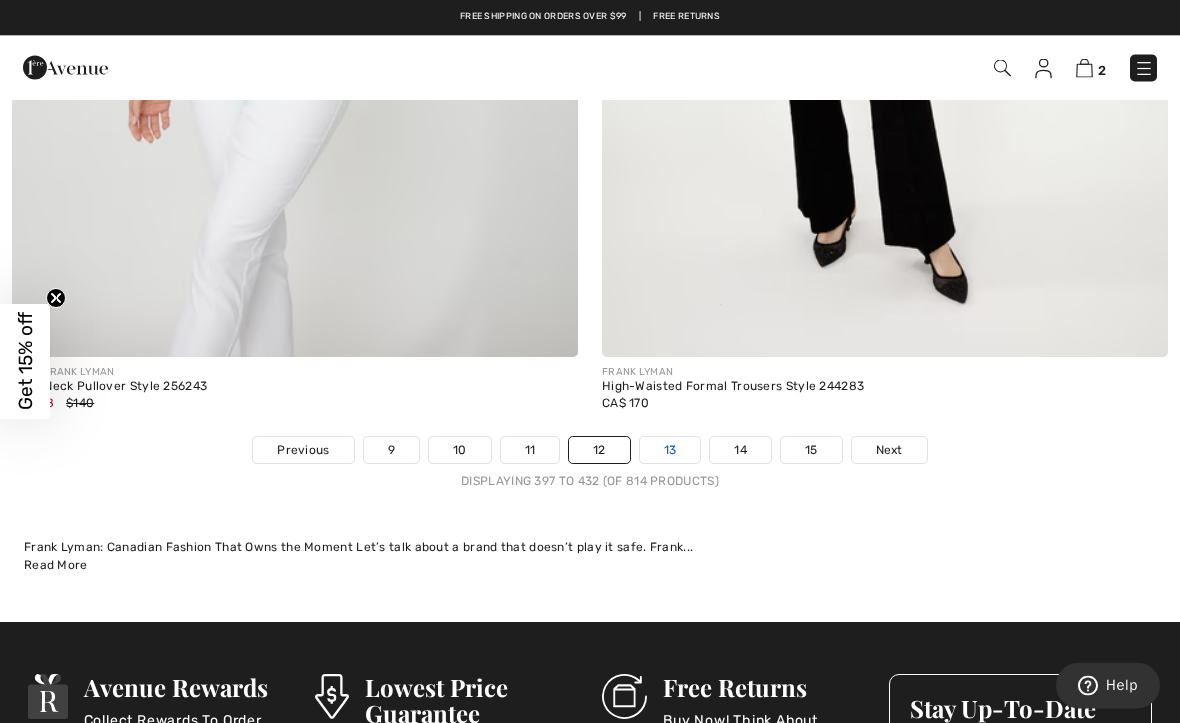 click on "13" at bounding box center [670, 451] 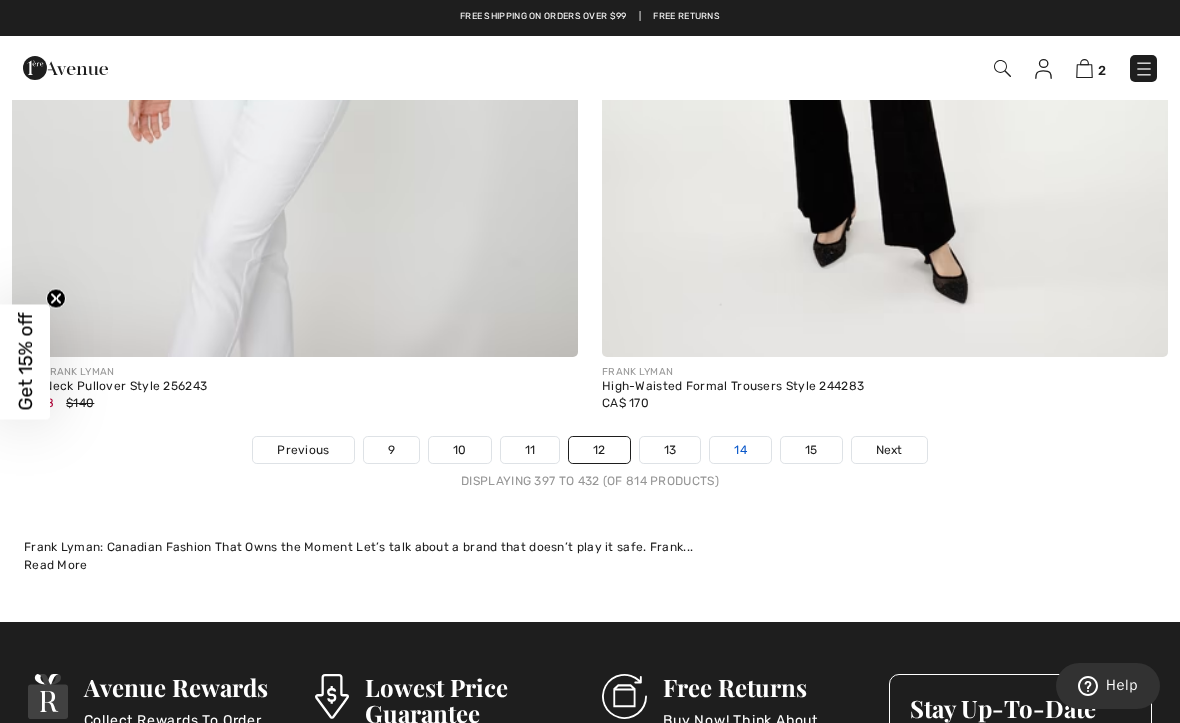click on "14" at bounding box center (740, 450) 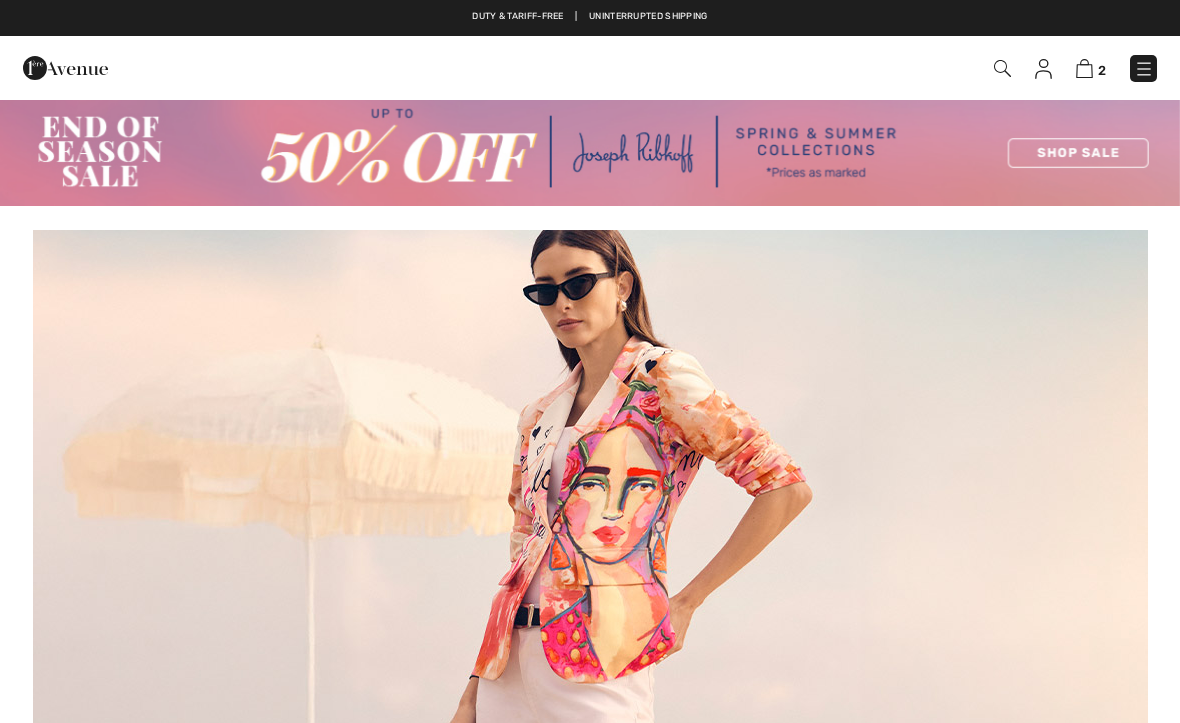 scroll, scrollTop: 0, scrollLeft: 0, axis: both 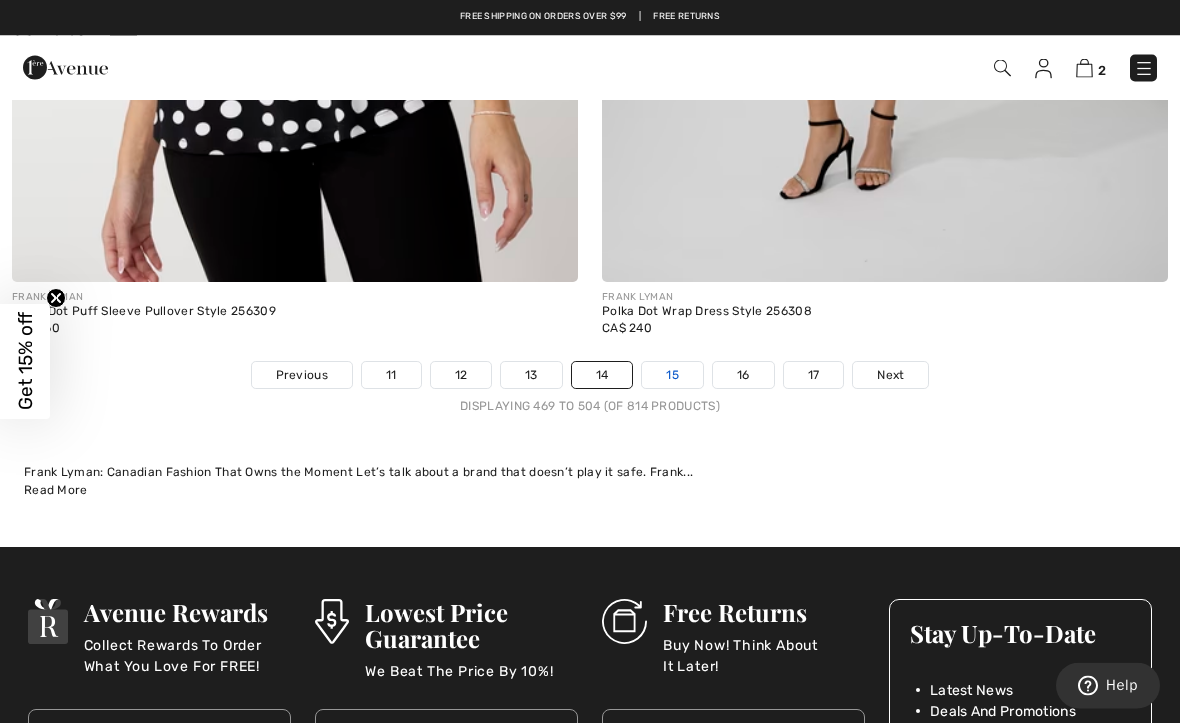 click on "15" at bounding box center (672, 376) 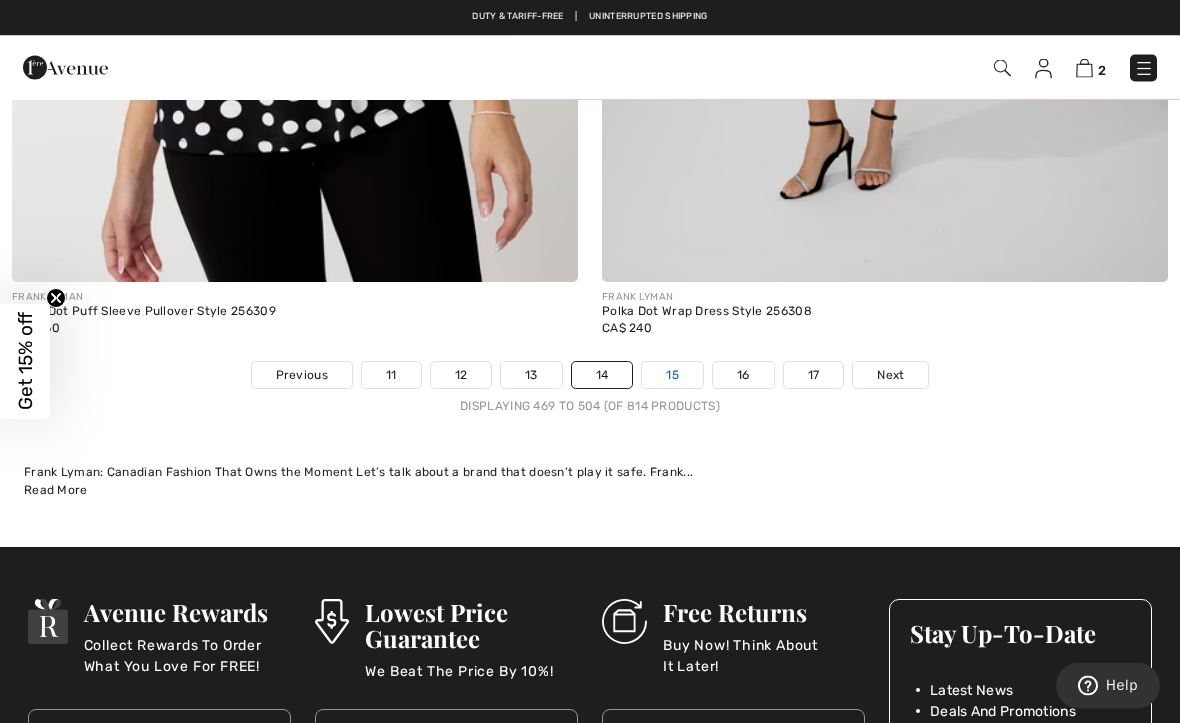 click on "15" at bounding box center [672, 376] 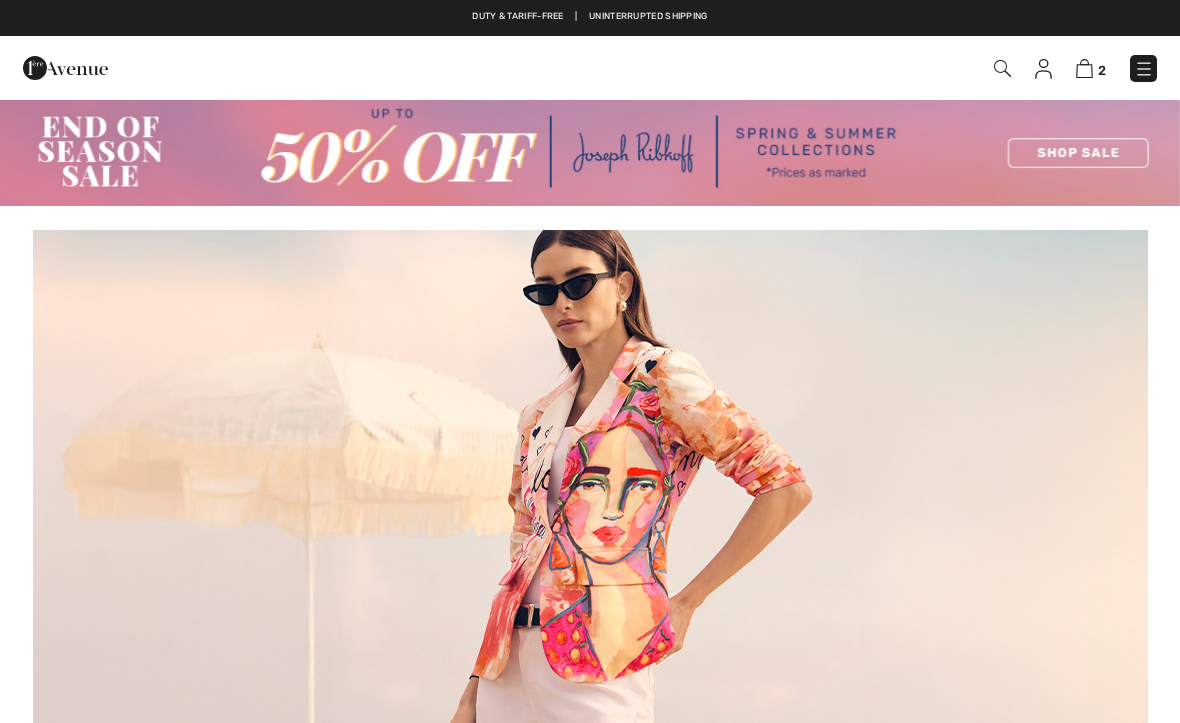 scroll, scrollTop: 0, scrollLeft: 0, axis: both 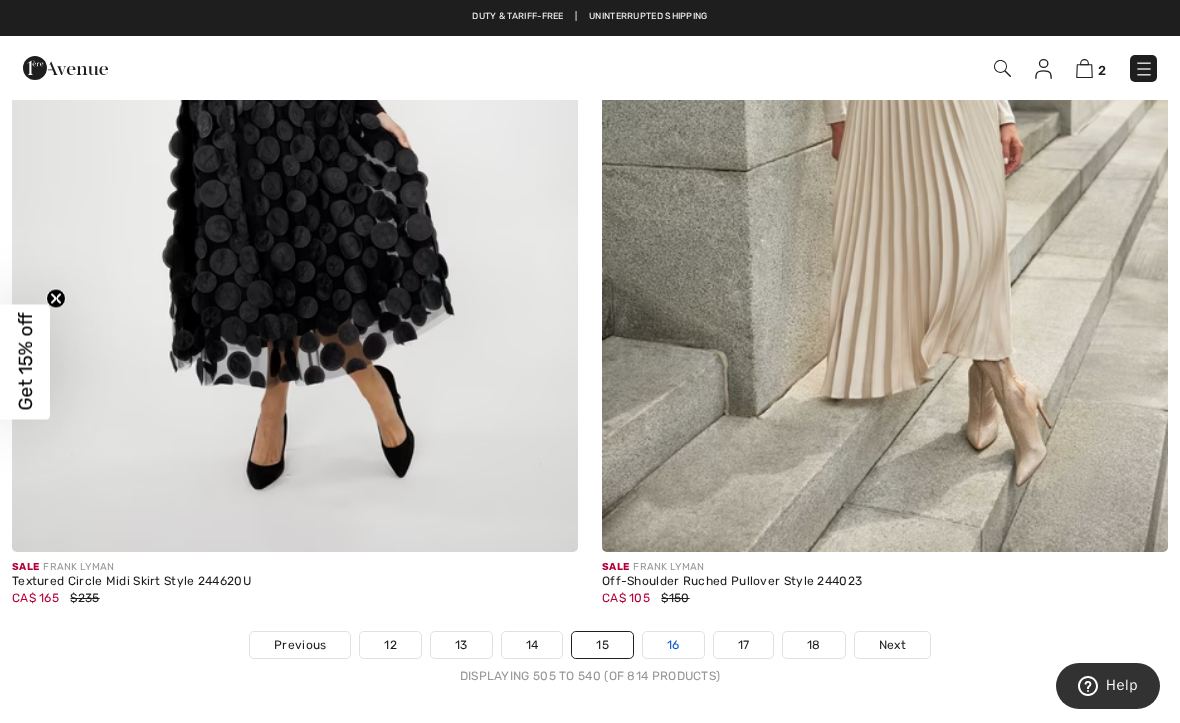 click on "16" at bounding box center (673, 645) 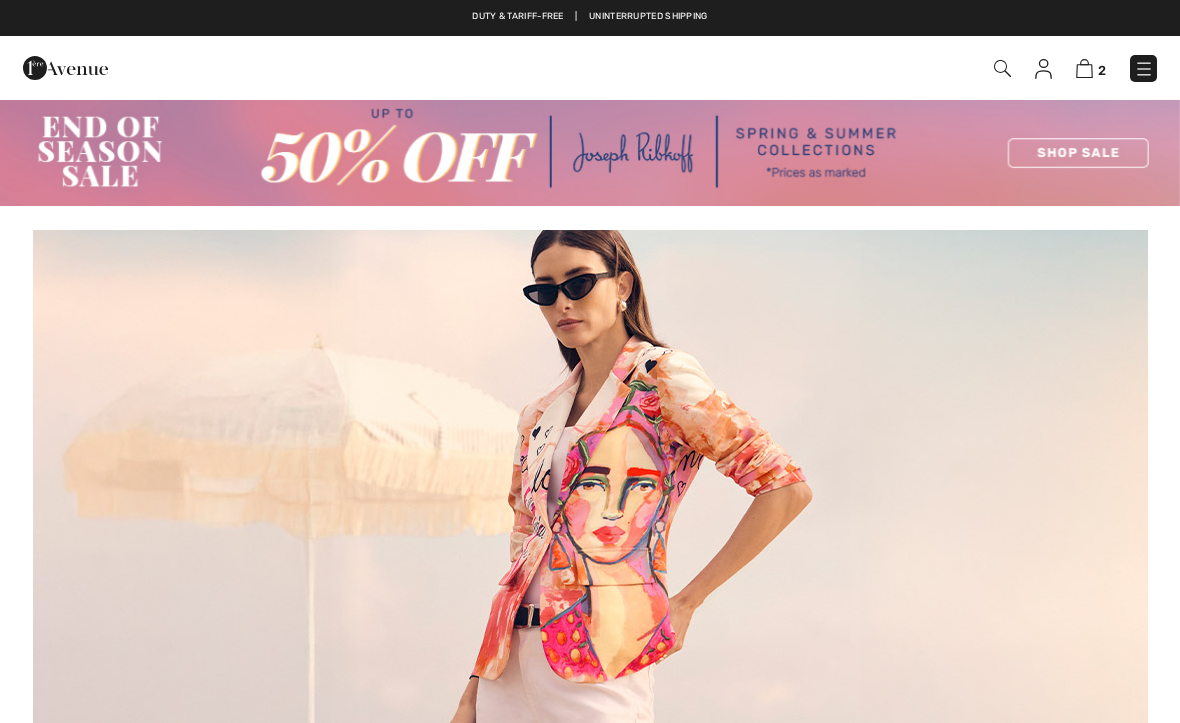 scroll, scrollTop: 0, scrollLeft: 0, axis: both 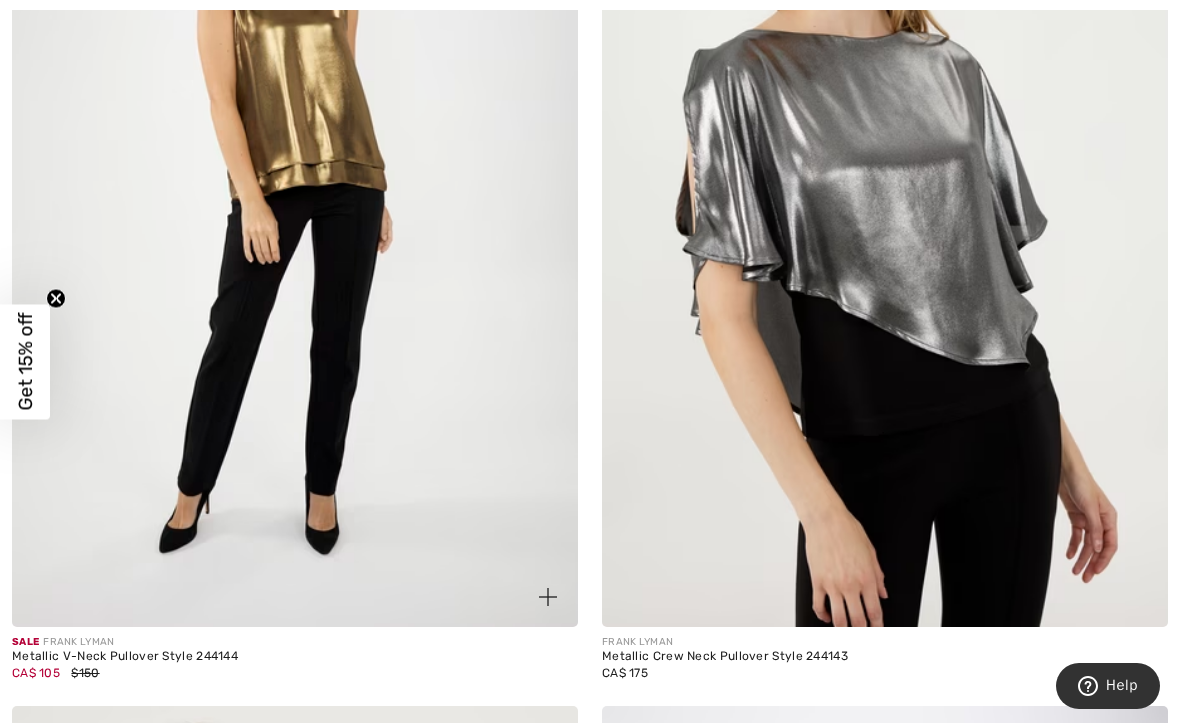 click at bounding box center (295, 202) 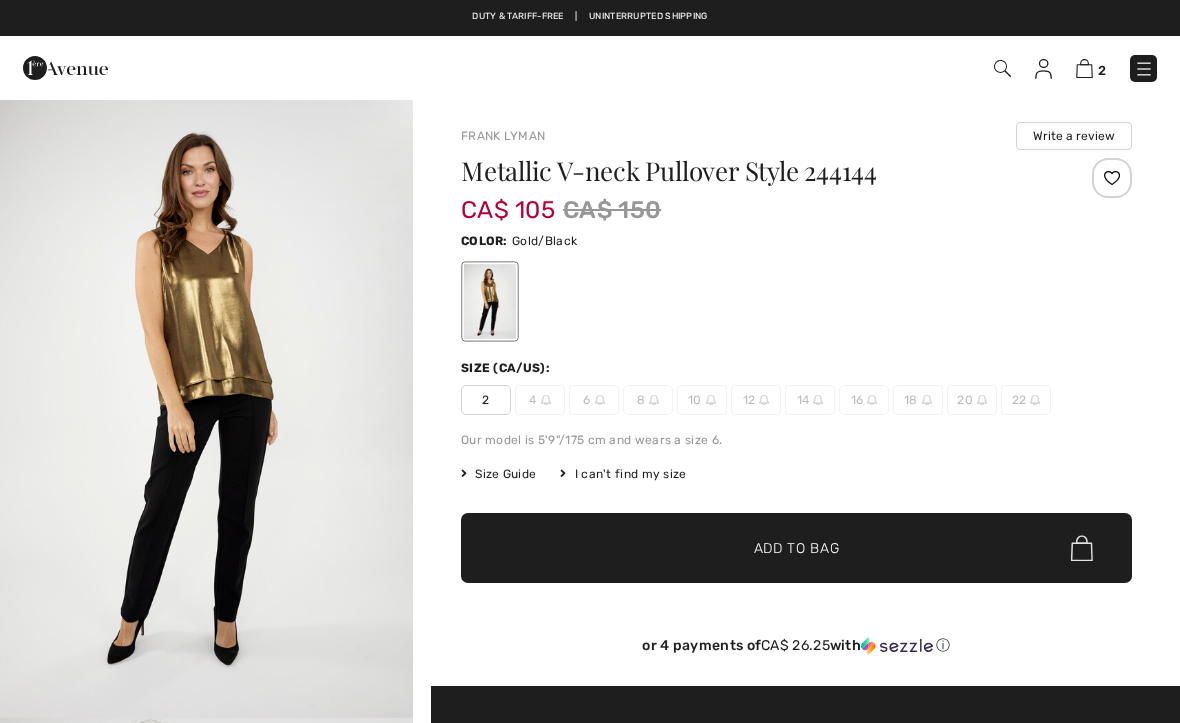 scroll, scrollTop: 0, scrollLeft: 0, axis: both 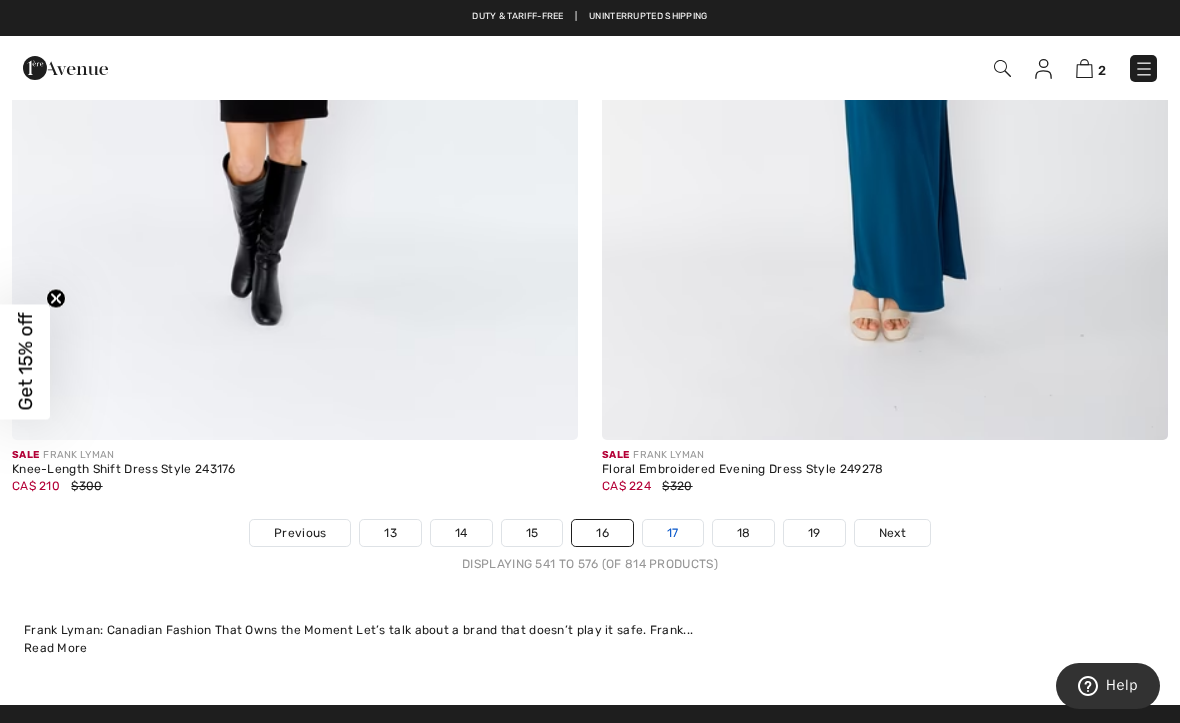 click on "17" at bounding box center [673, 533] 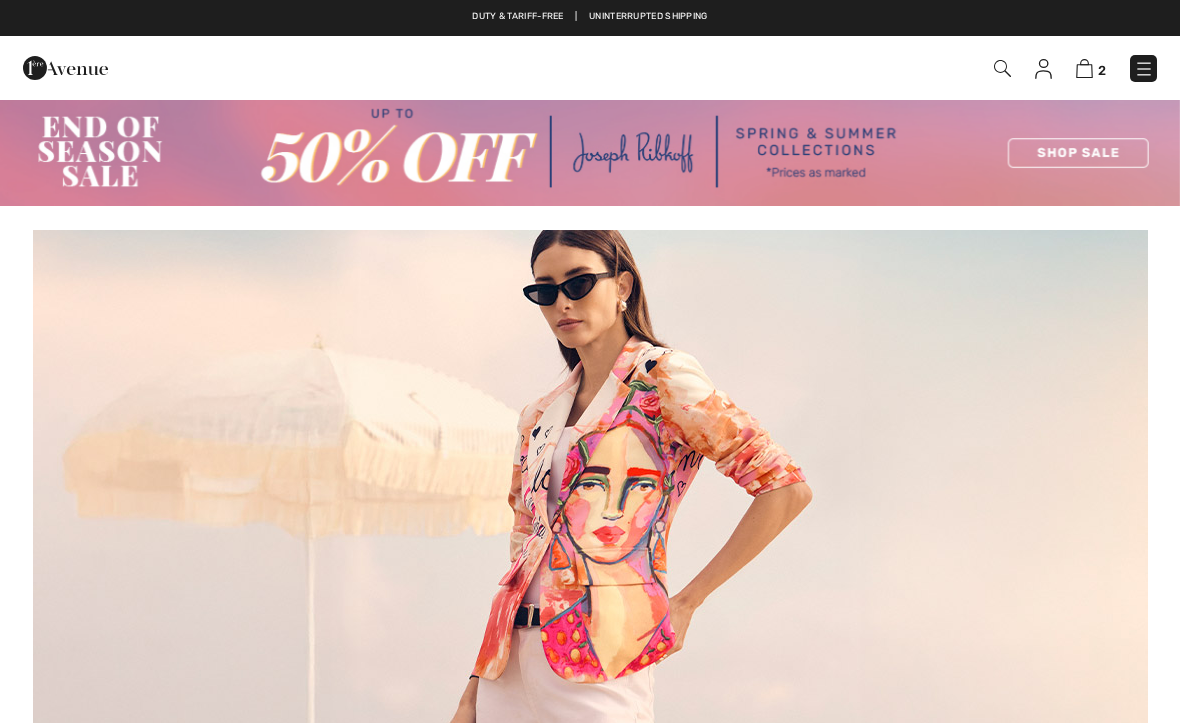 scroll, scrollTop: 0, scrollLeft: 0, axis: both 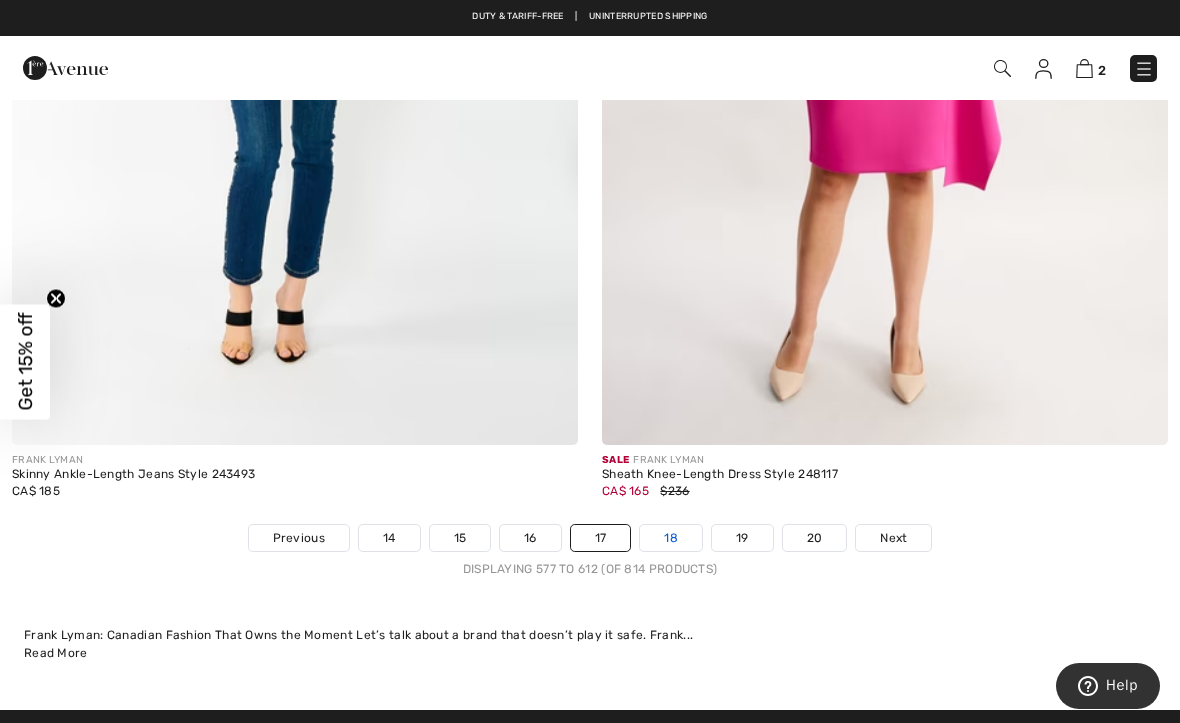 click on "18" at bounding box center [671, 538] 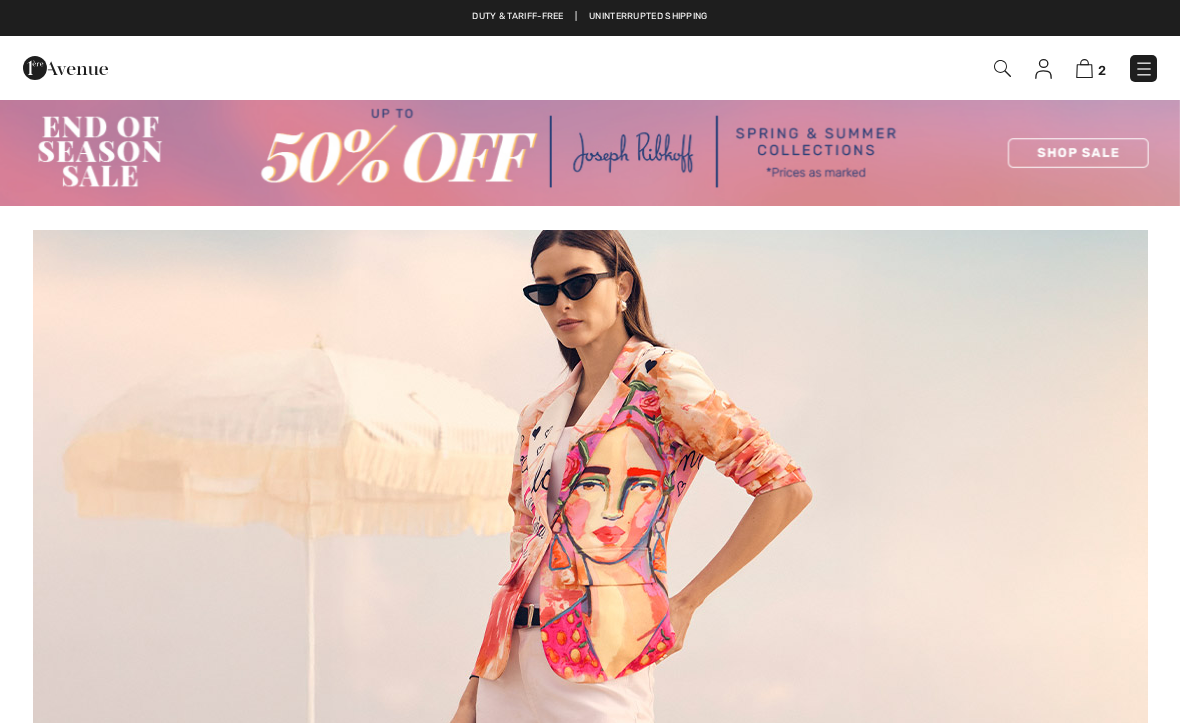 scroll, scrollTop: 0, scrollLeft: 0, axis: both 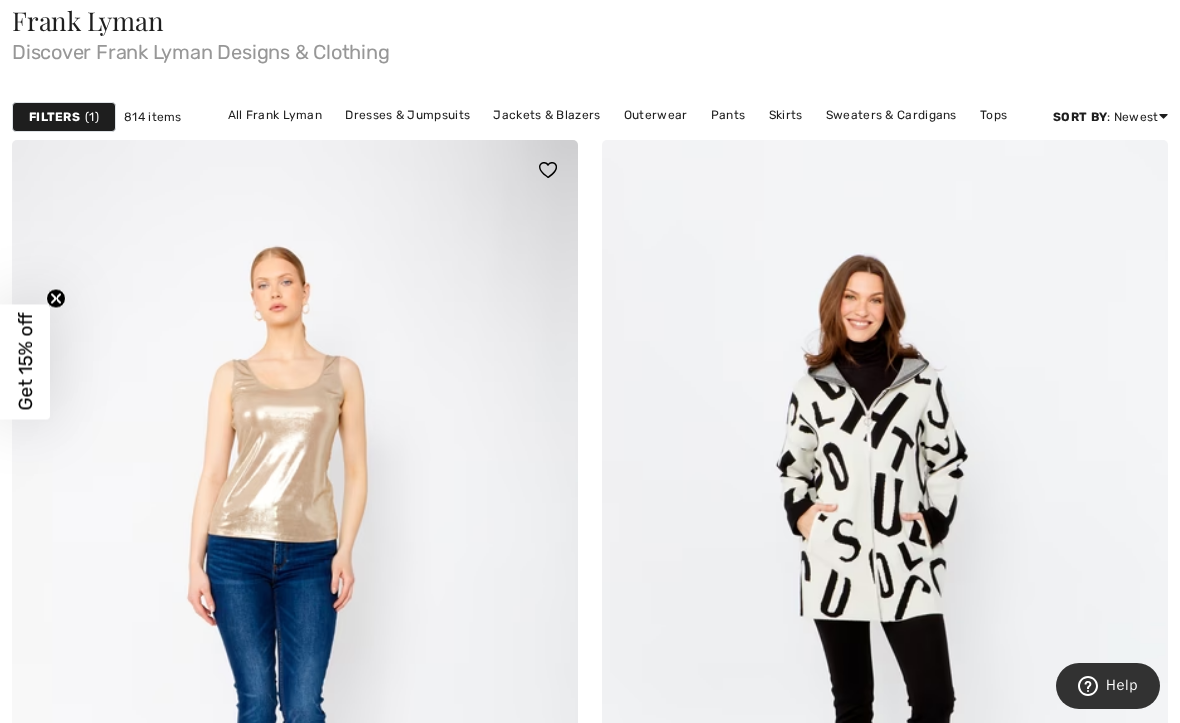 click at bounding box center (295, 564) 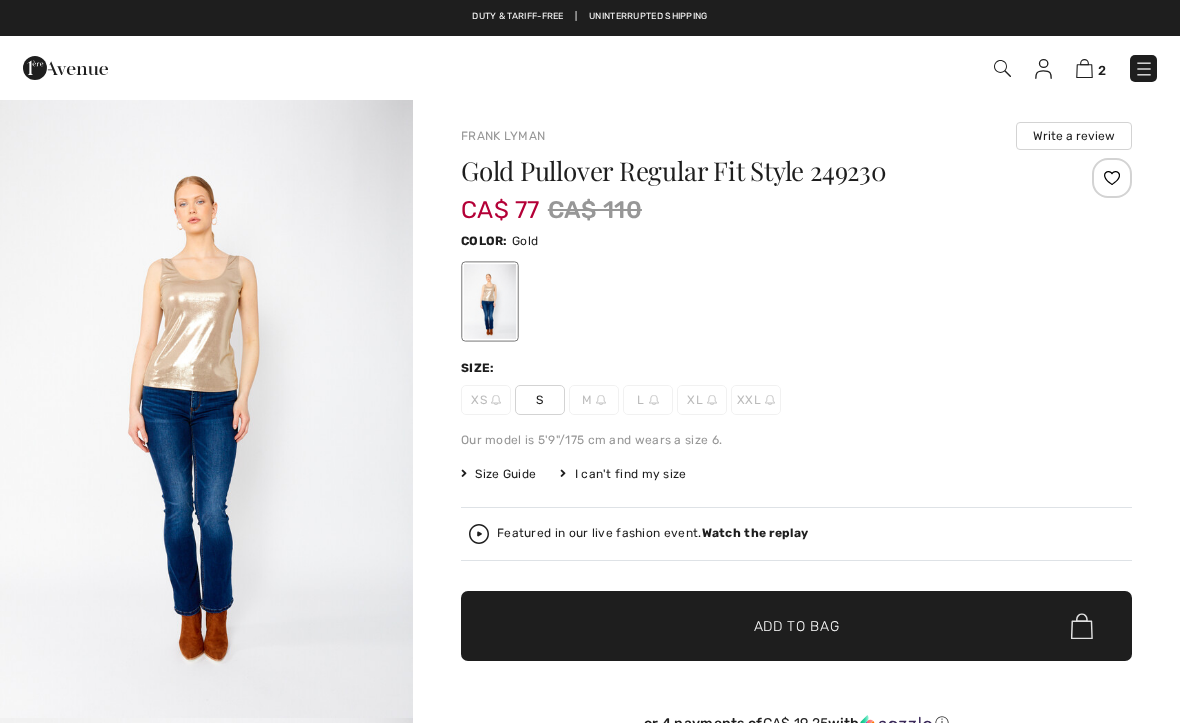 scroll, scrollTop: 0, scrollLeft: 0, axis: both 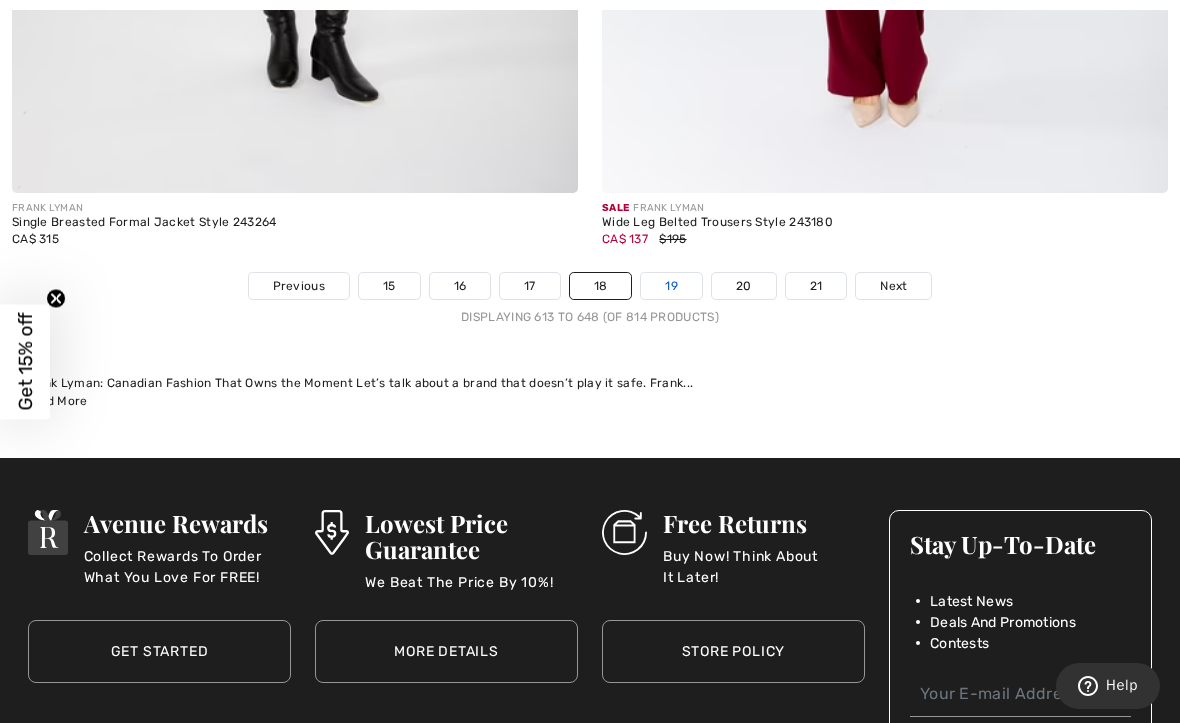 click on "19" at bounding box center [671, 286] 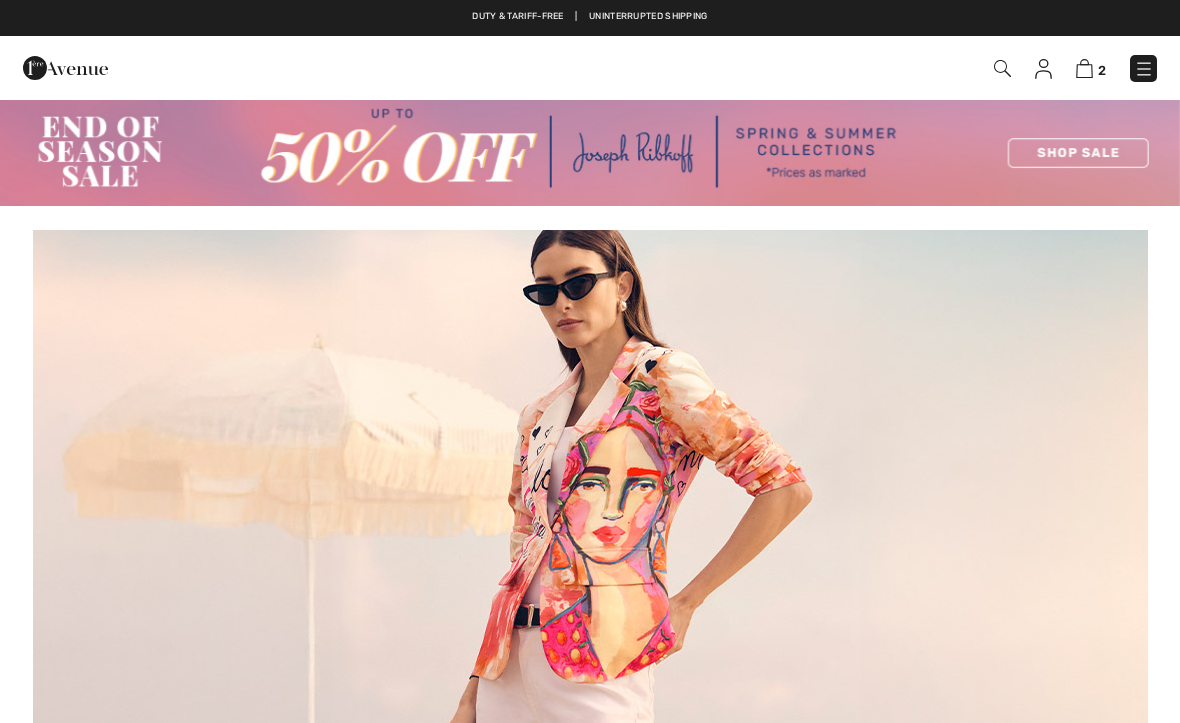 scroll, scrollTop: 0, scrollLeft: 0, axis: both 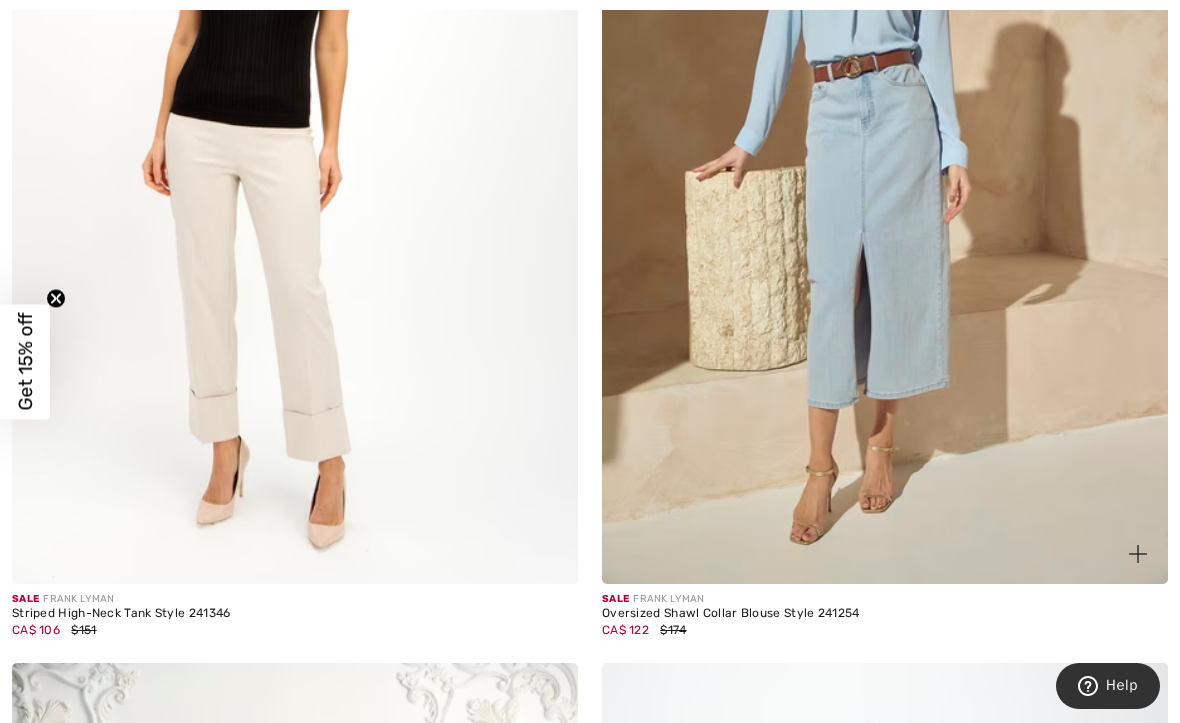 click at bounding box center (885, 159) 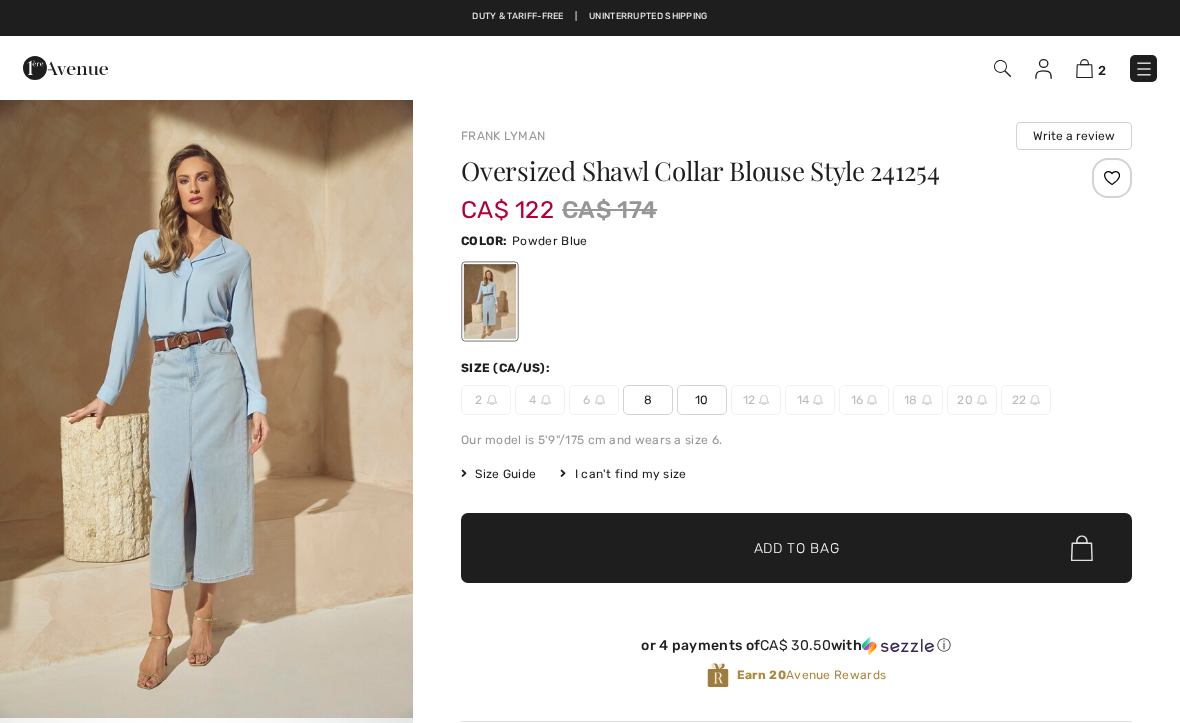 scroll, scrollTop: 0, scrollLeft: 0, axis: both 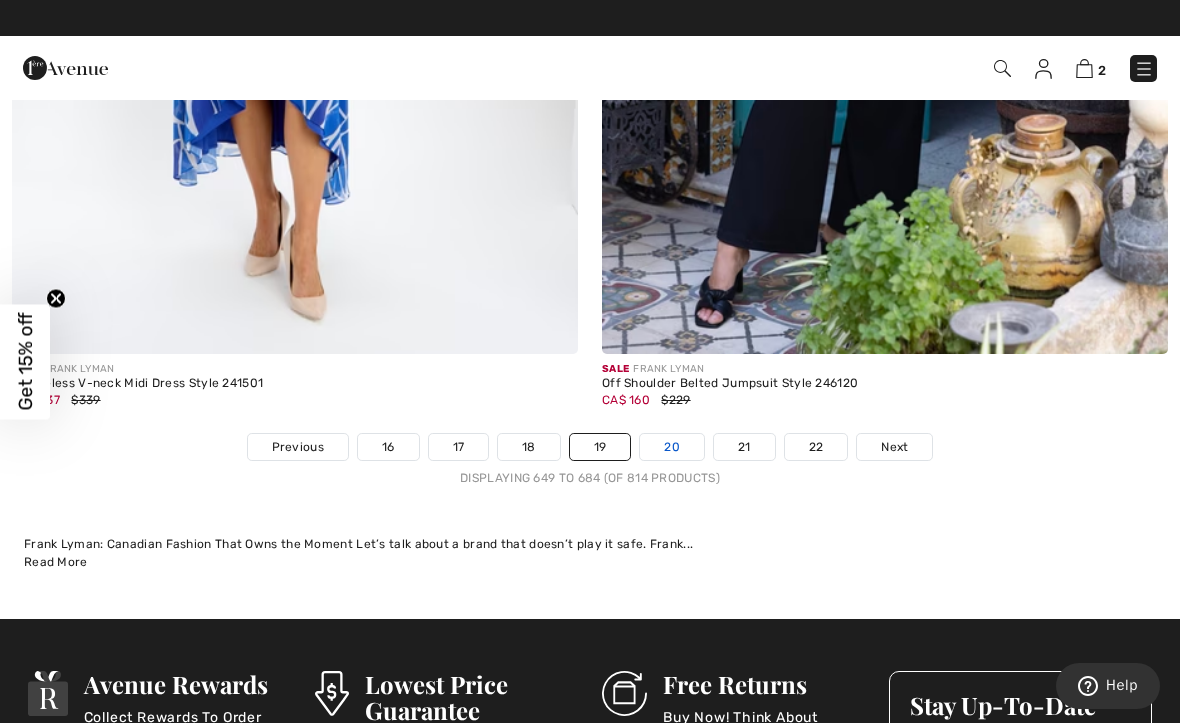 click on "20" at bounding box center [672, 447] 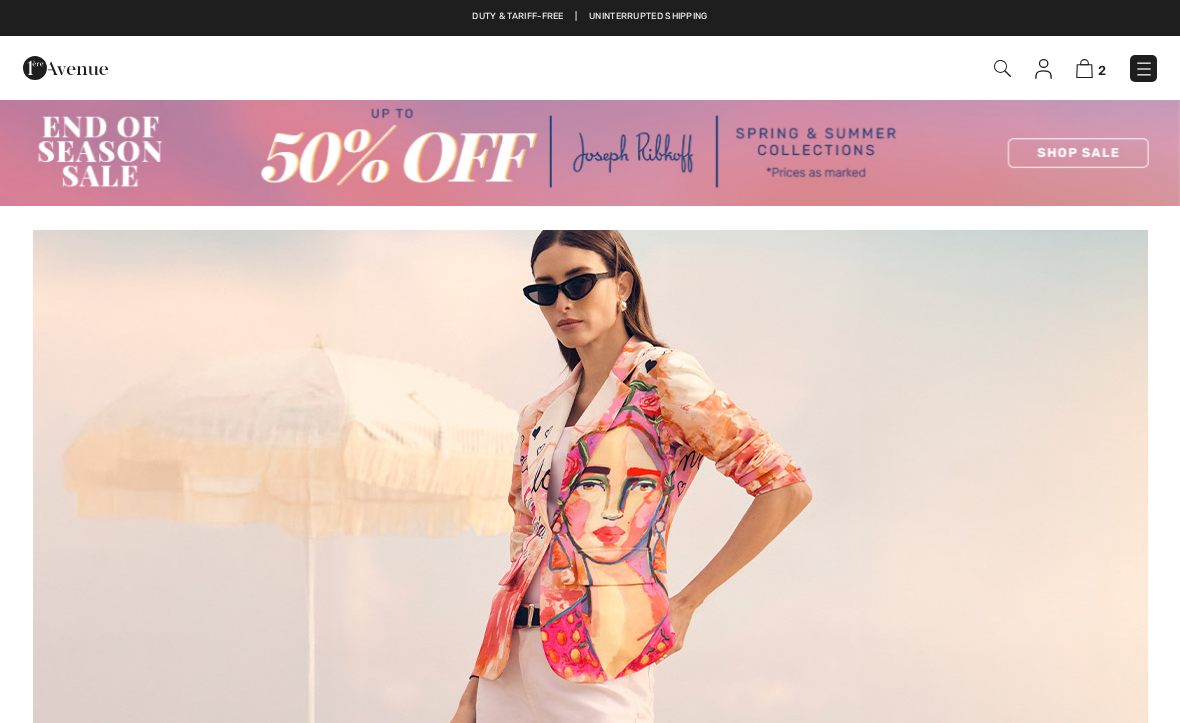 scroll, scrollTop: 0, scrollLeft: 0, axis: both 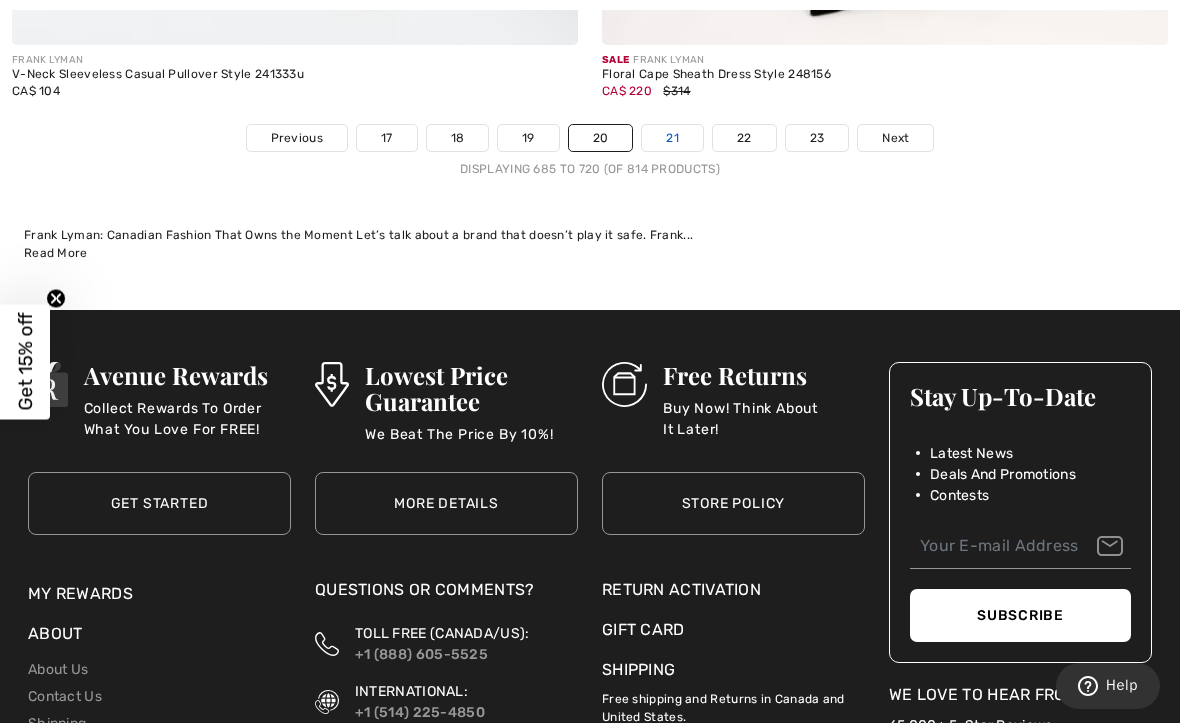 click on "21" at bounding box center [672, 138] 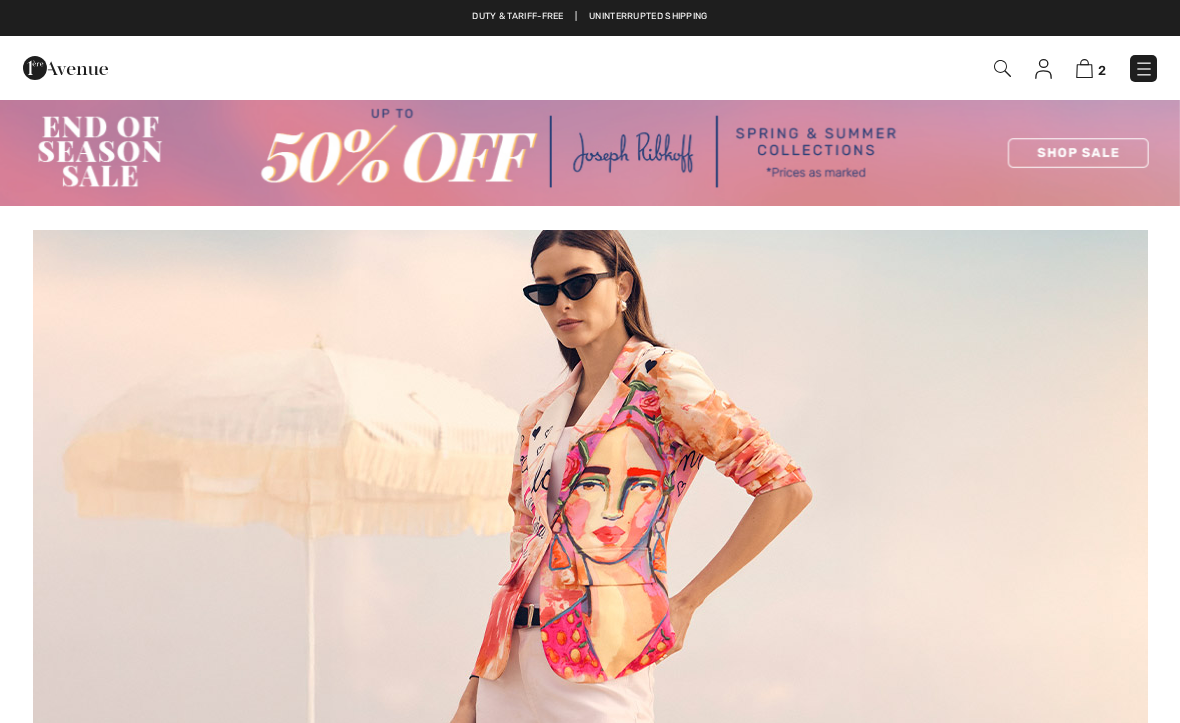 scroll, scrollTop: 0, scrollLeft: 0, axis: both 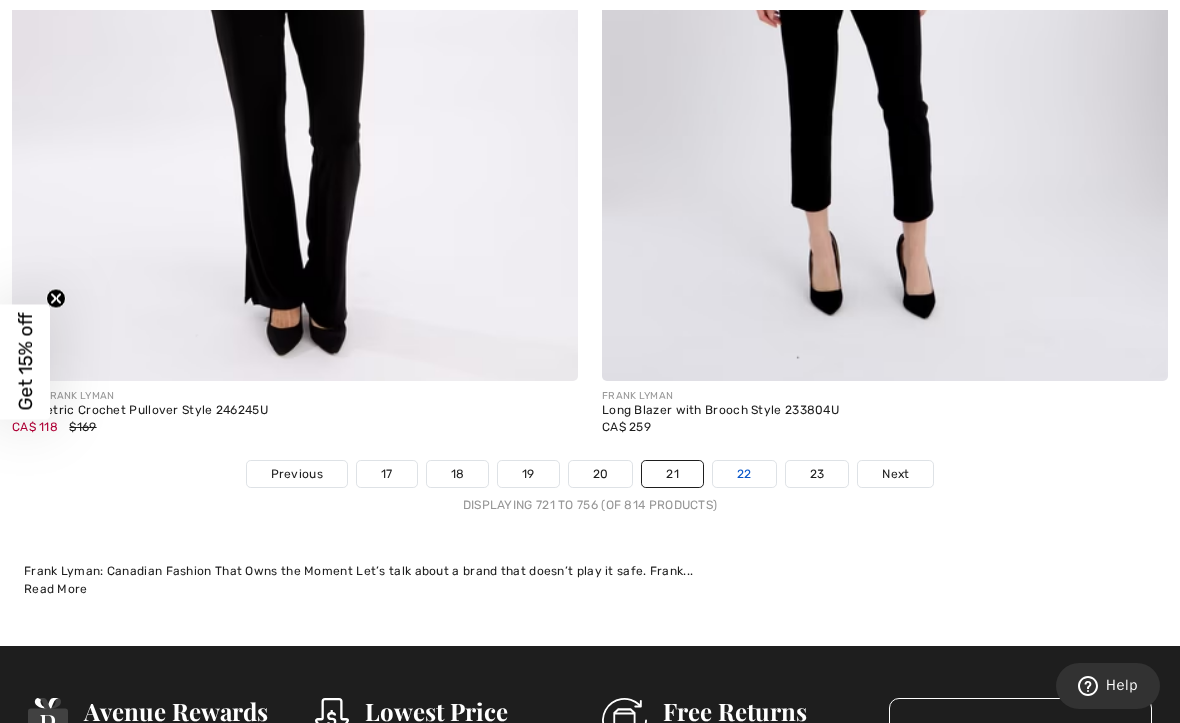 click on "22" at bounding box center (744, 474) 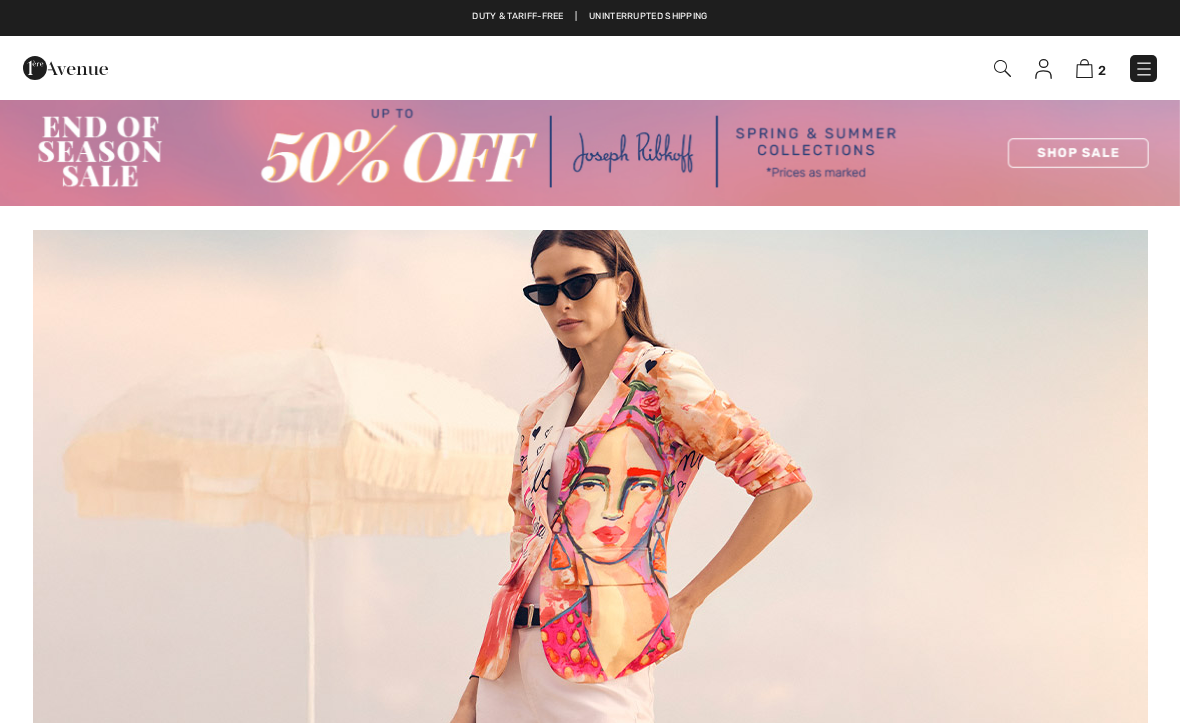 scroll, scrollTop: 0, scrollLeft: 0, axis: both 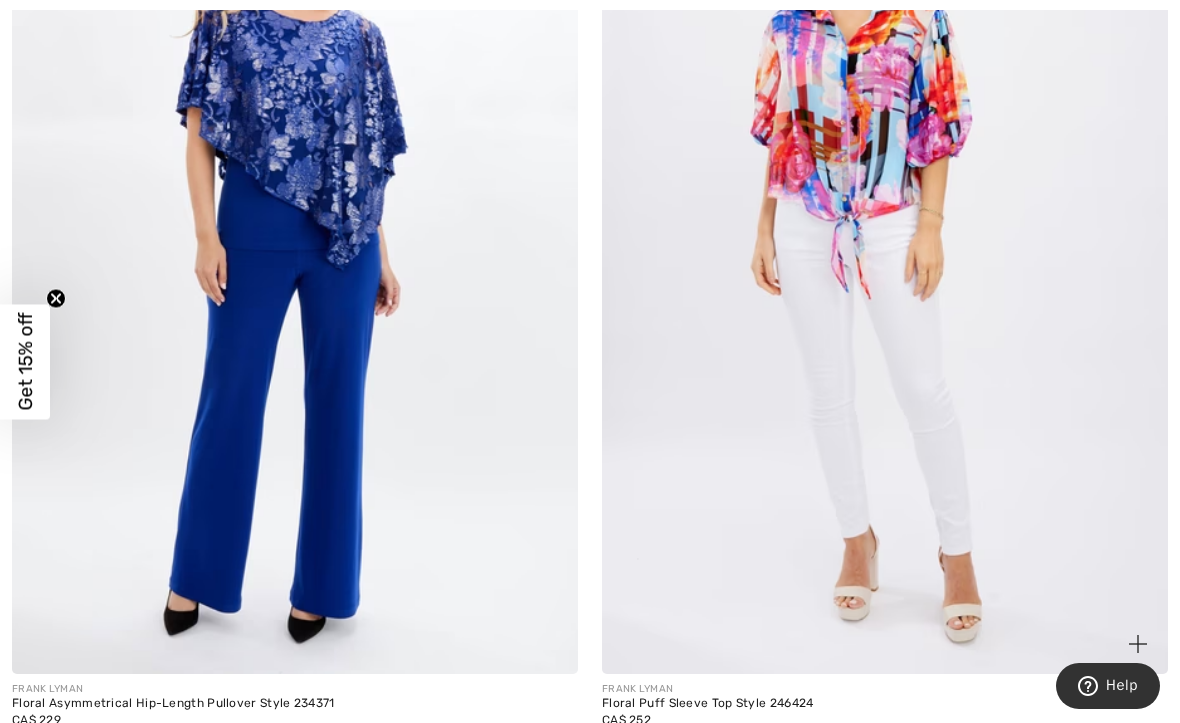click at bounding box center [885, 249] 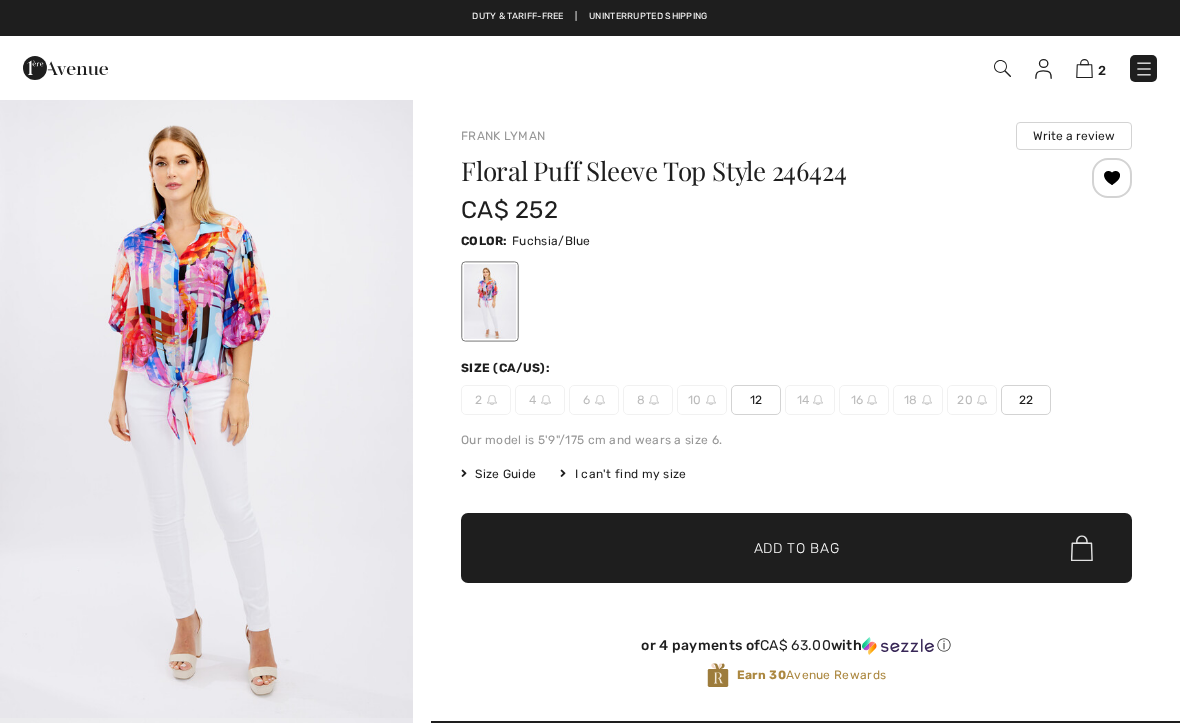 scroll, scrollTop: 0, scrollLeft: 0, axis: both 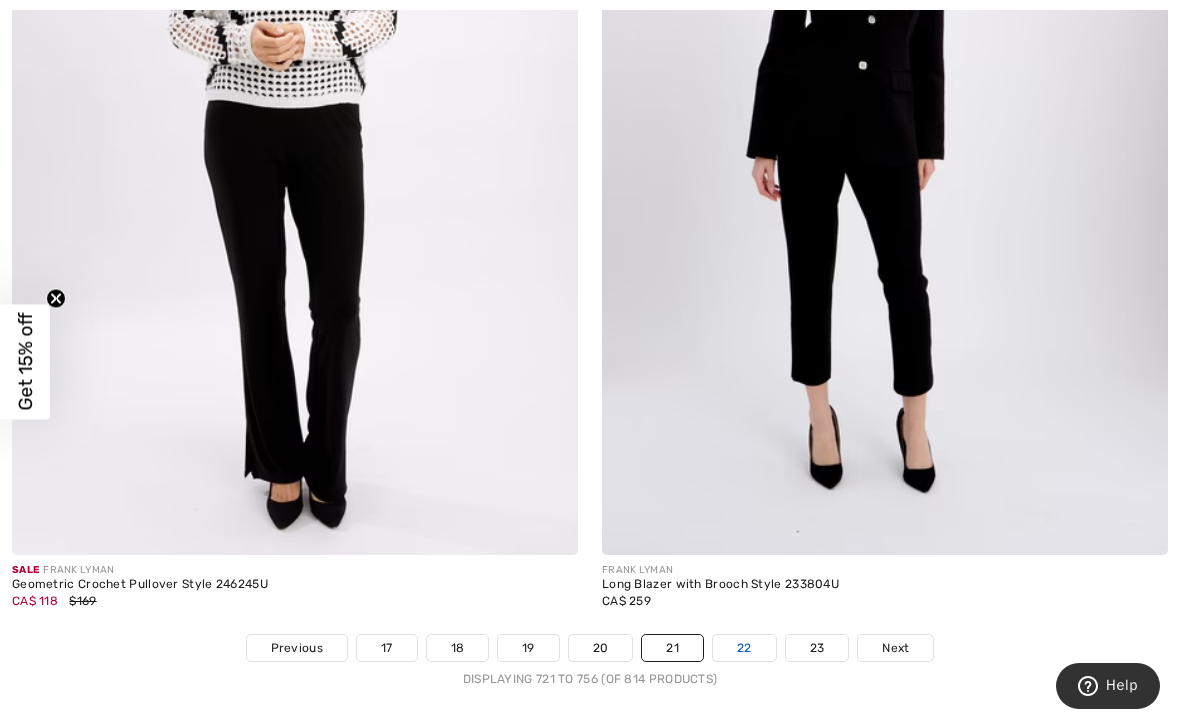 click on "22" at bounding box center (744, 648) 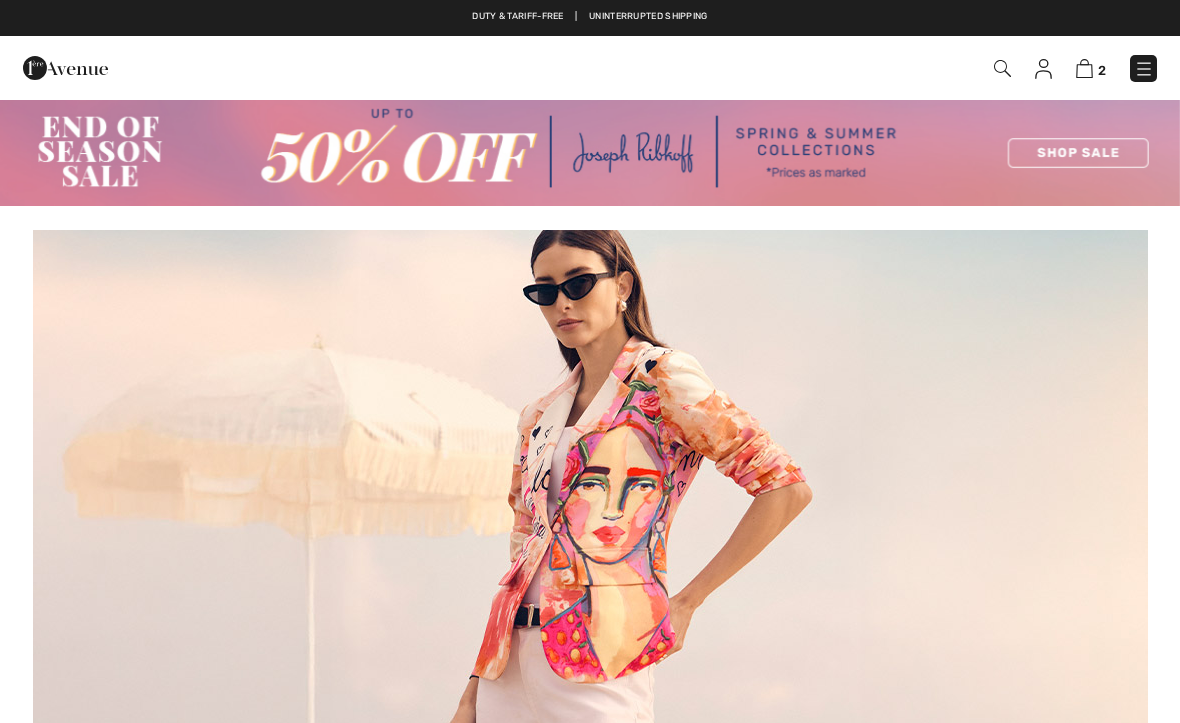scroll, scrollTop: 0, scrollLeft: 0, axis: both 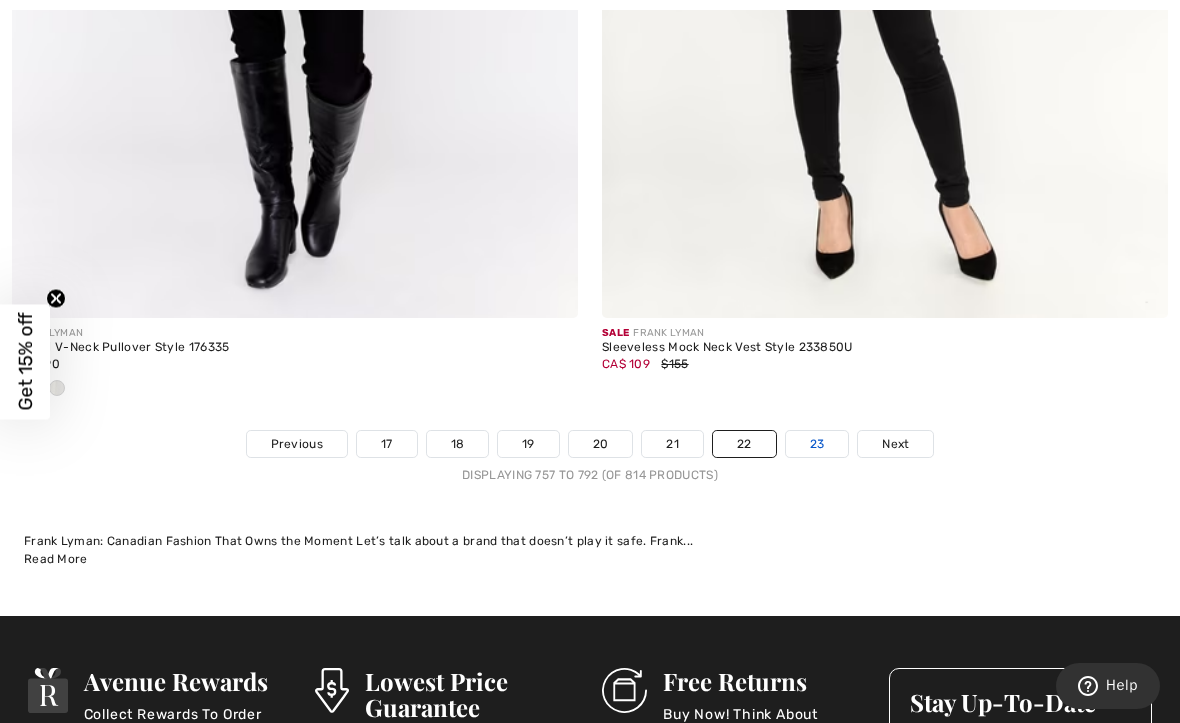 click on "23" at bounding box center [817, 444] 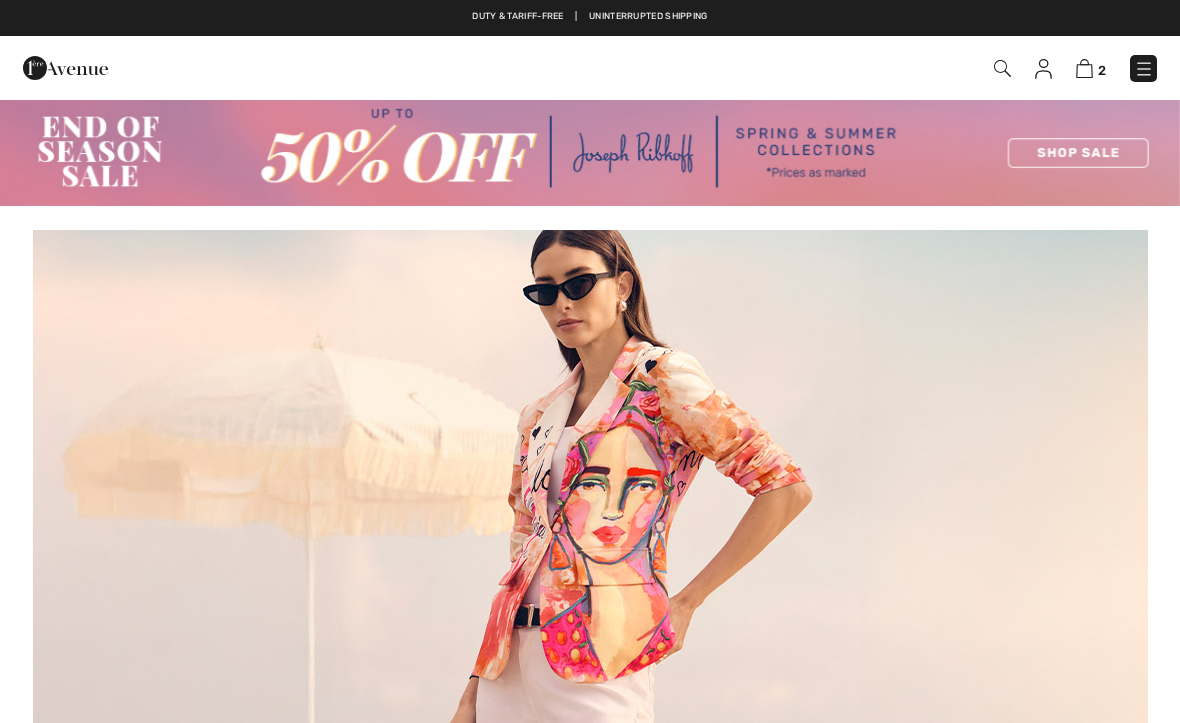 scroll, scrollTop: 0, scrollLeft: 0, axis: both 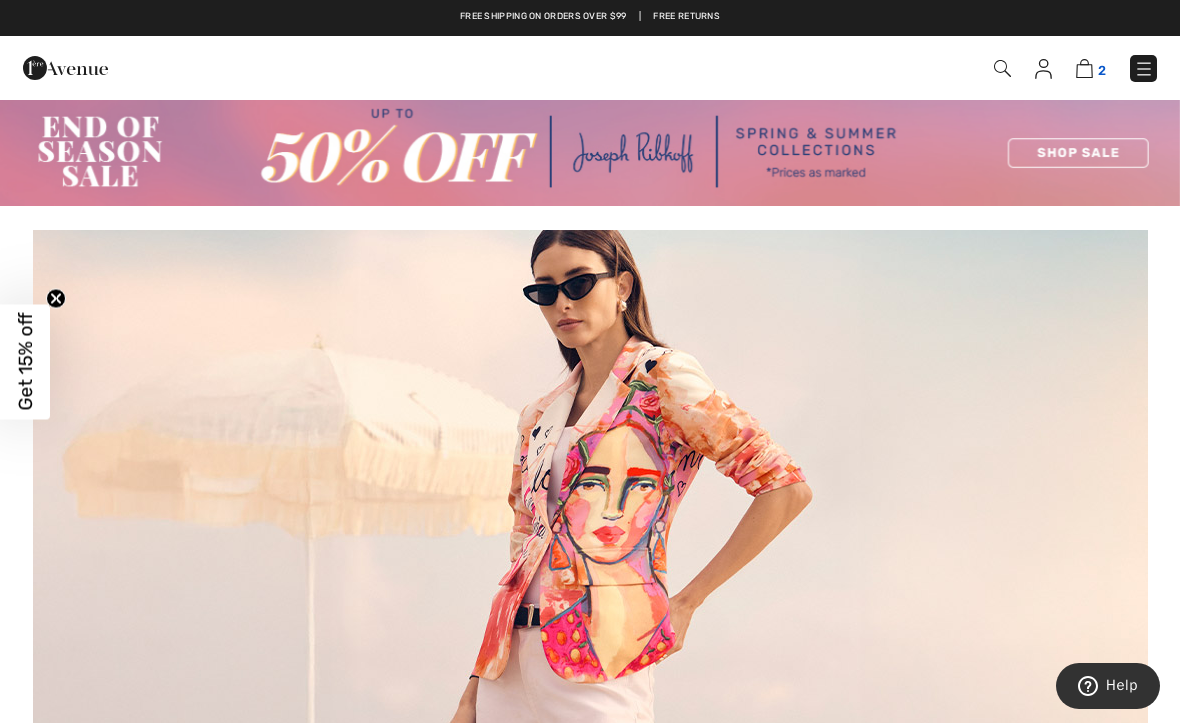 click at bounding box center (1084, 68) 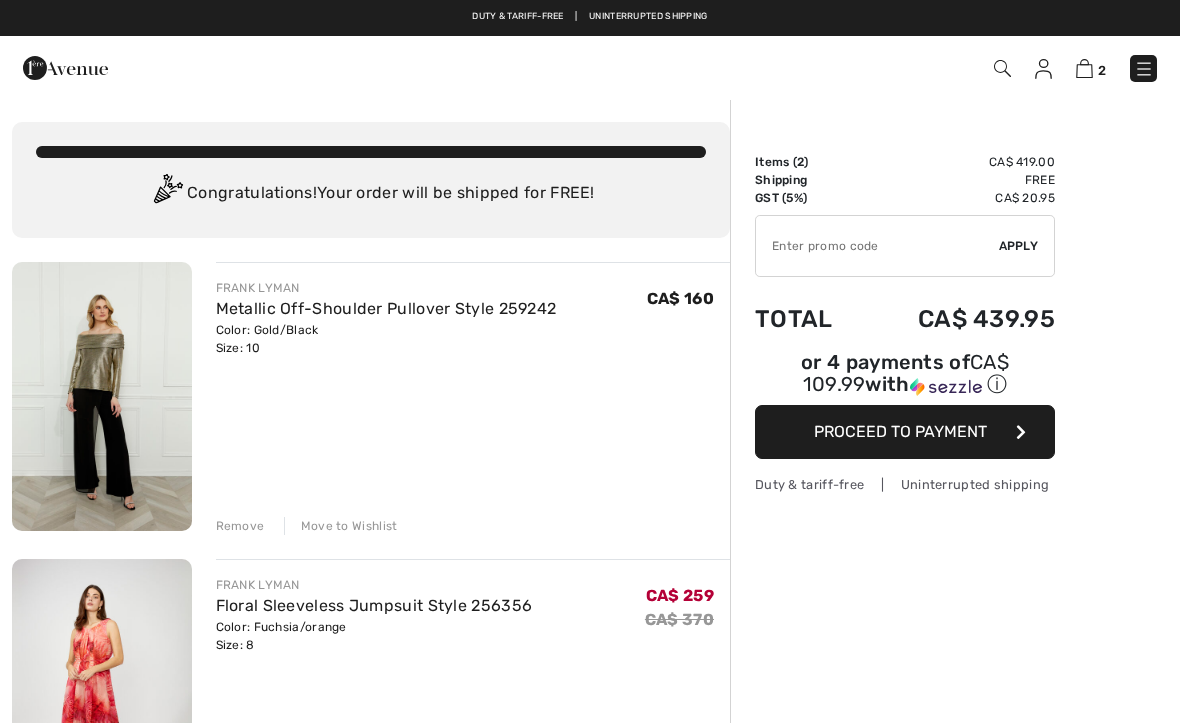 scroll, scrollTop: 0, scrollLeft: 0, axis: both 